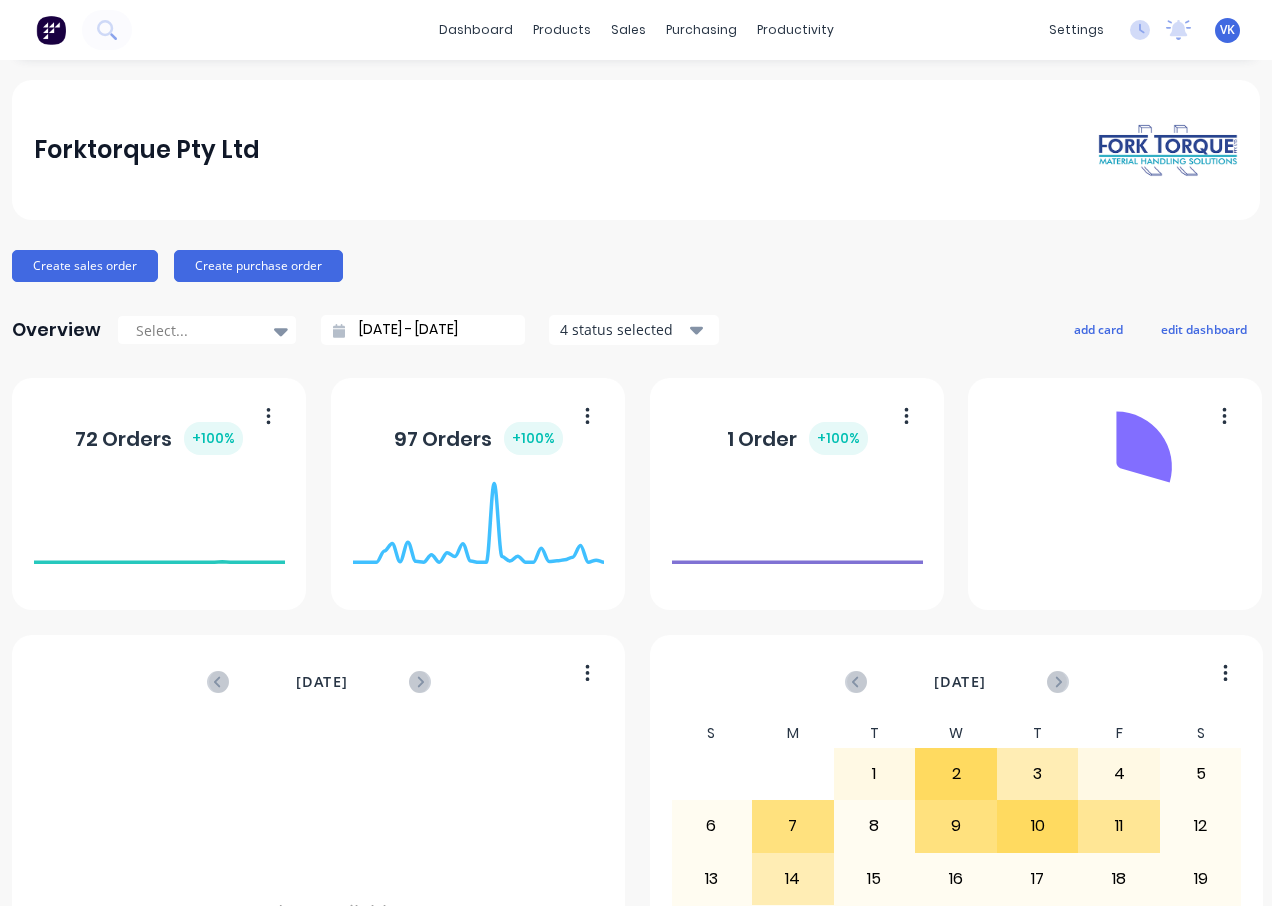 scroll, scrollTop: 0, scrollLeft: 0, axis: both 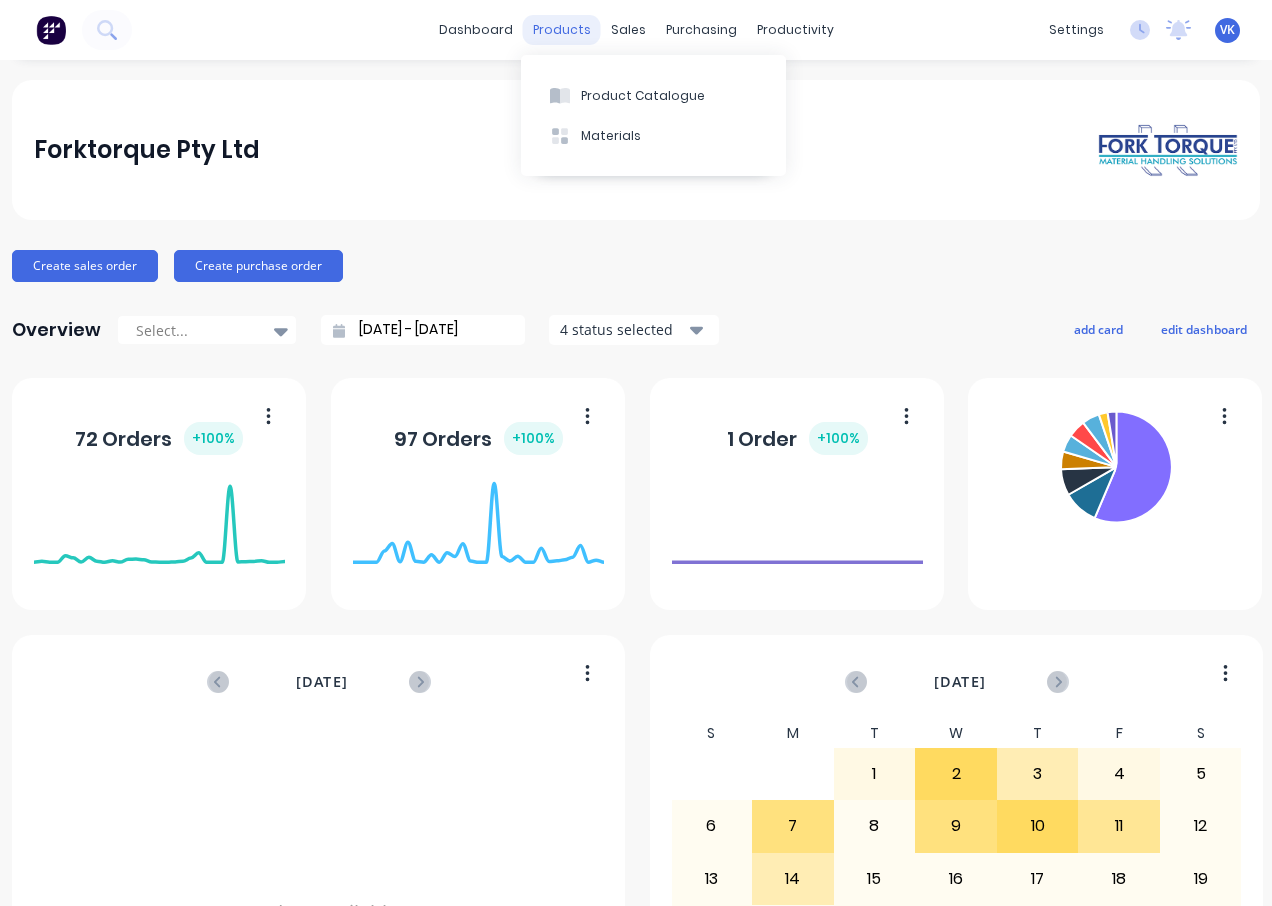 click on "products" at bounding box center (562, 30) 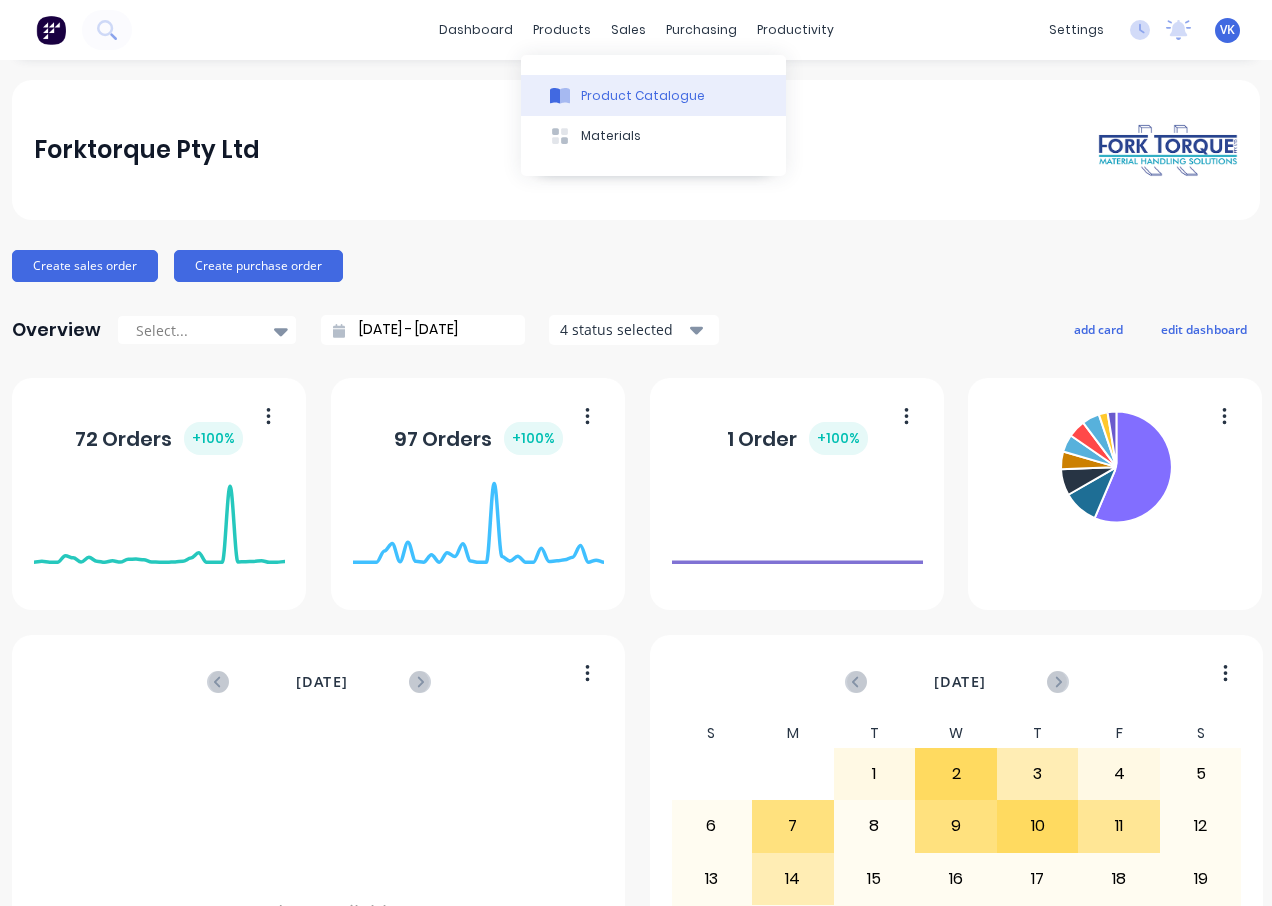 click on "Product Catalogue" at bounding box center (653, 95) 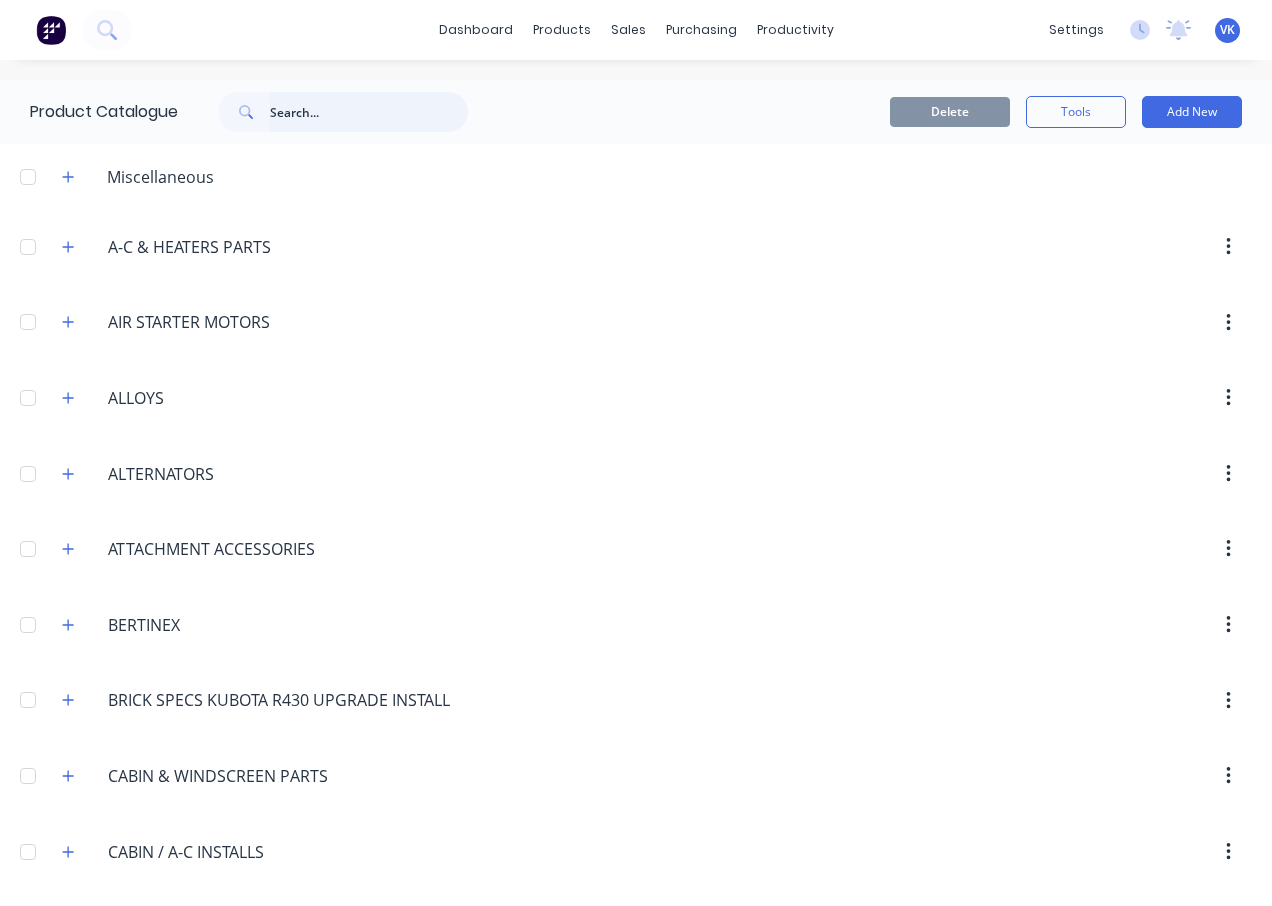 click at bounding box center (369, 112) 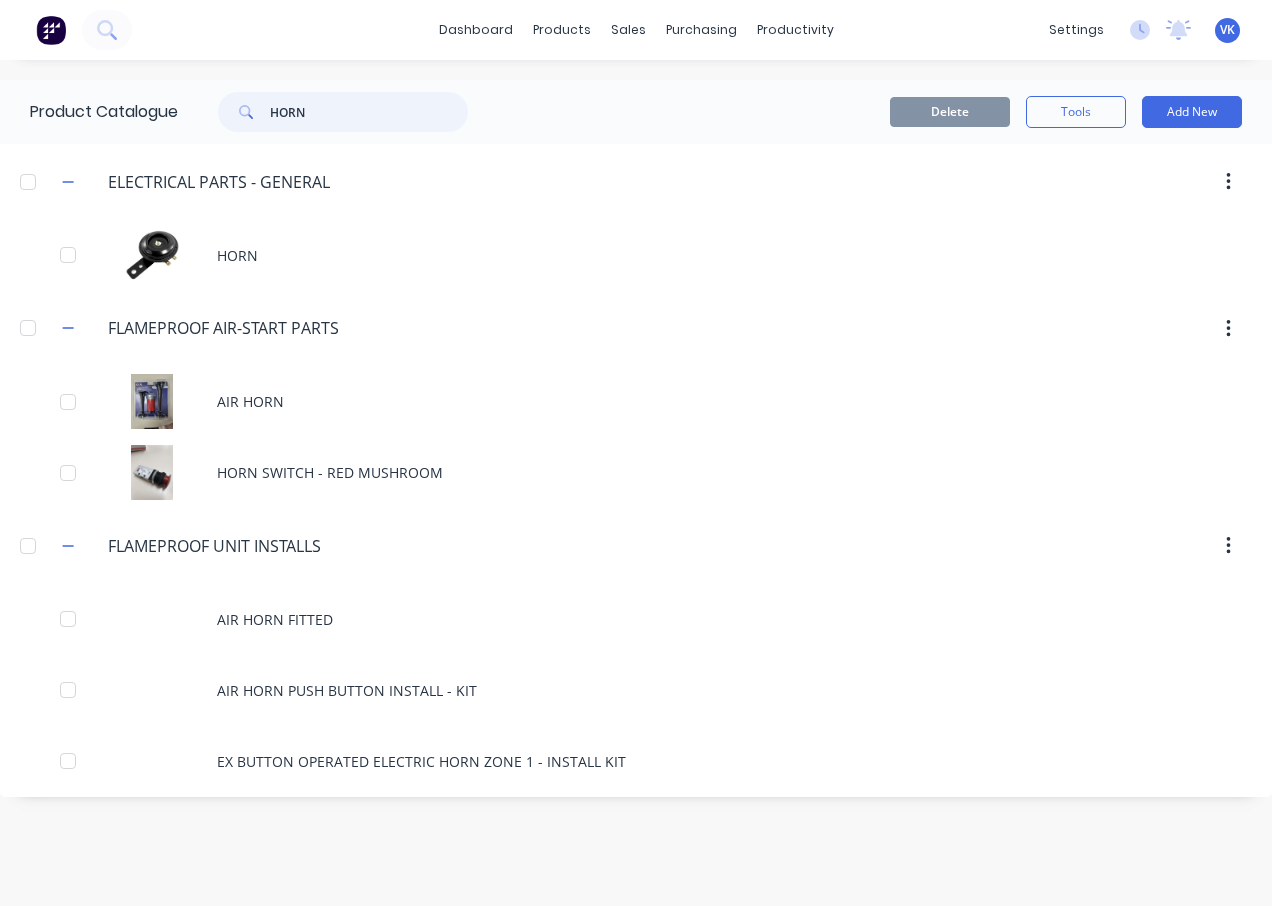 click on "HORN" at bounding box center (369, 112) 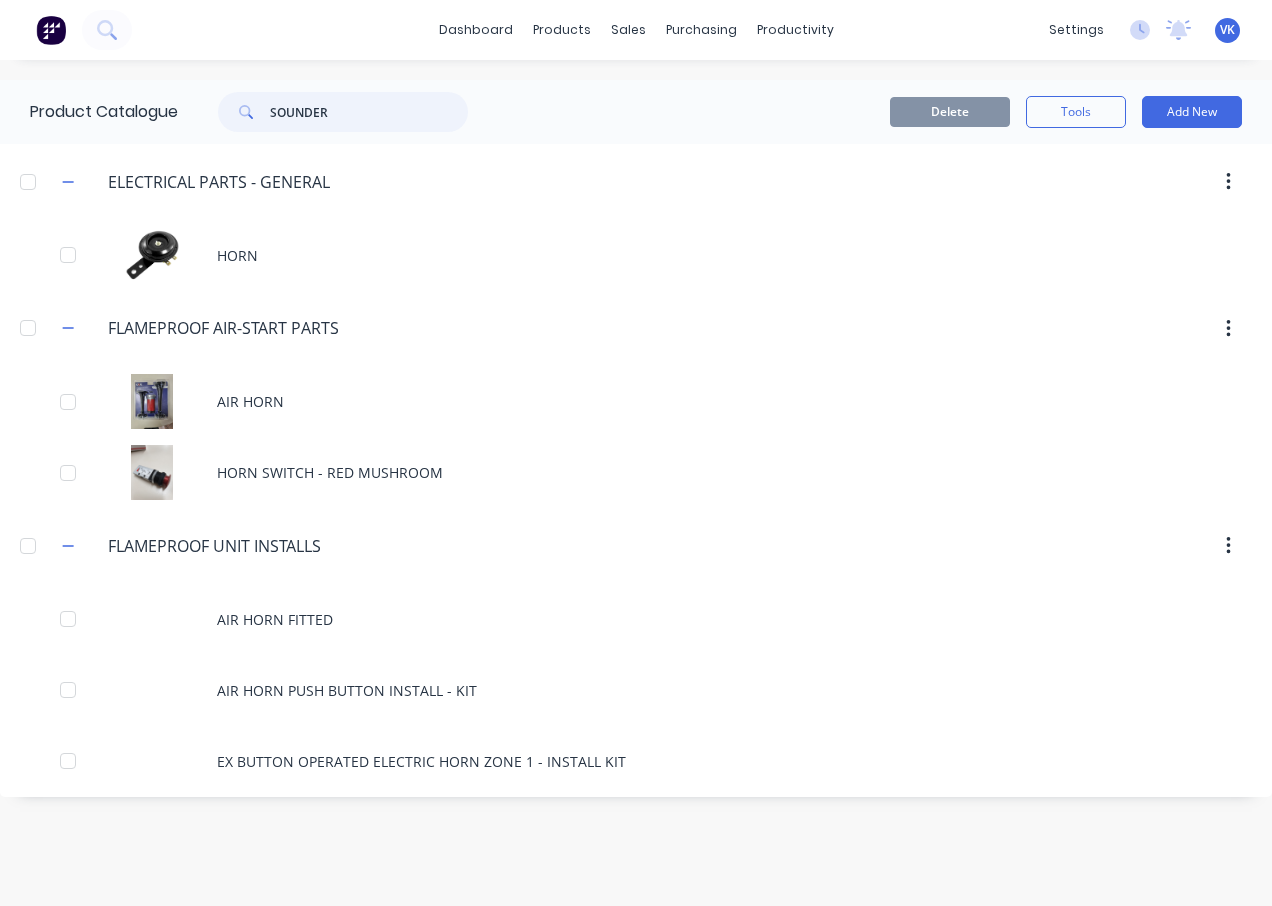 type on "SOUNDER" 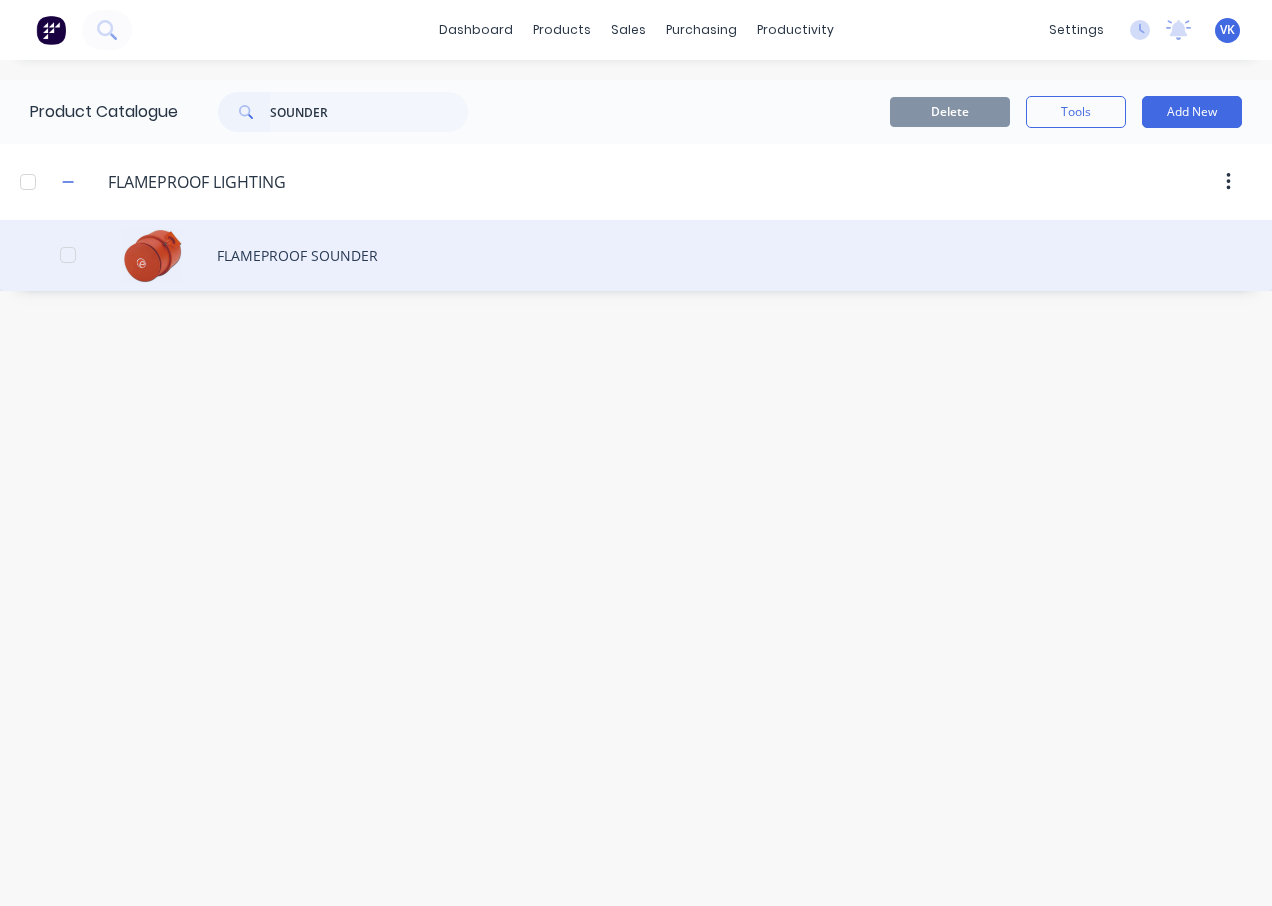 click on "FLAMEPROOF SOUNDER" at bounding box center [636, 255] 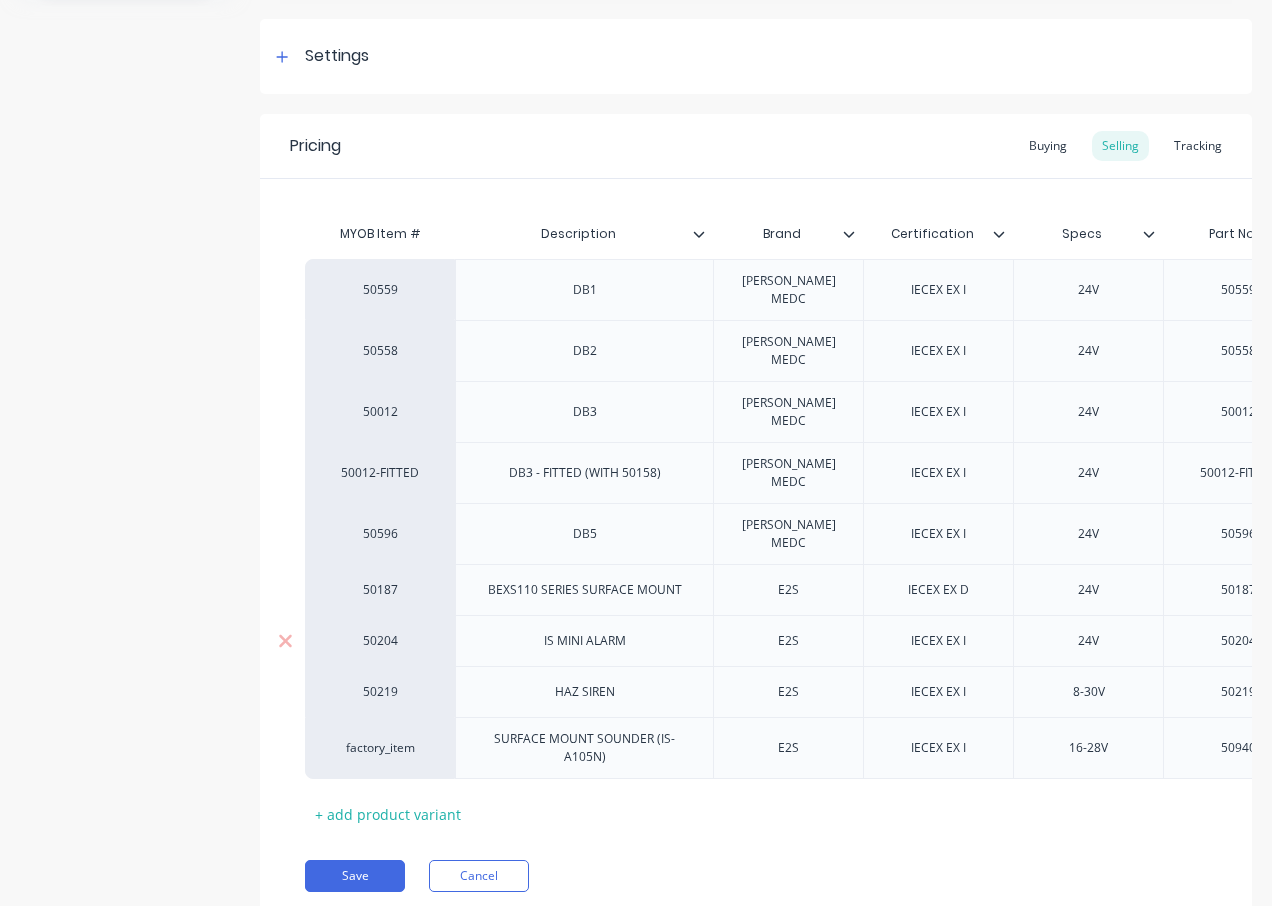 scroll, scrollTop: 322, scrollLeft: 0, axis: vertical 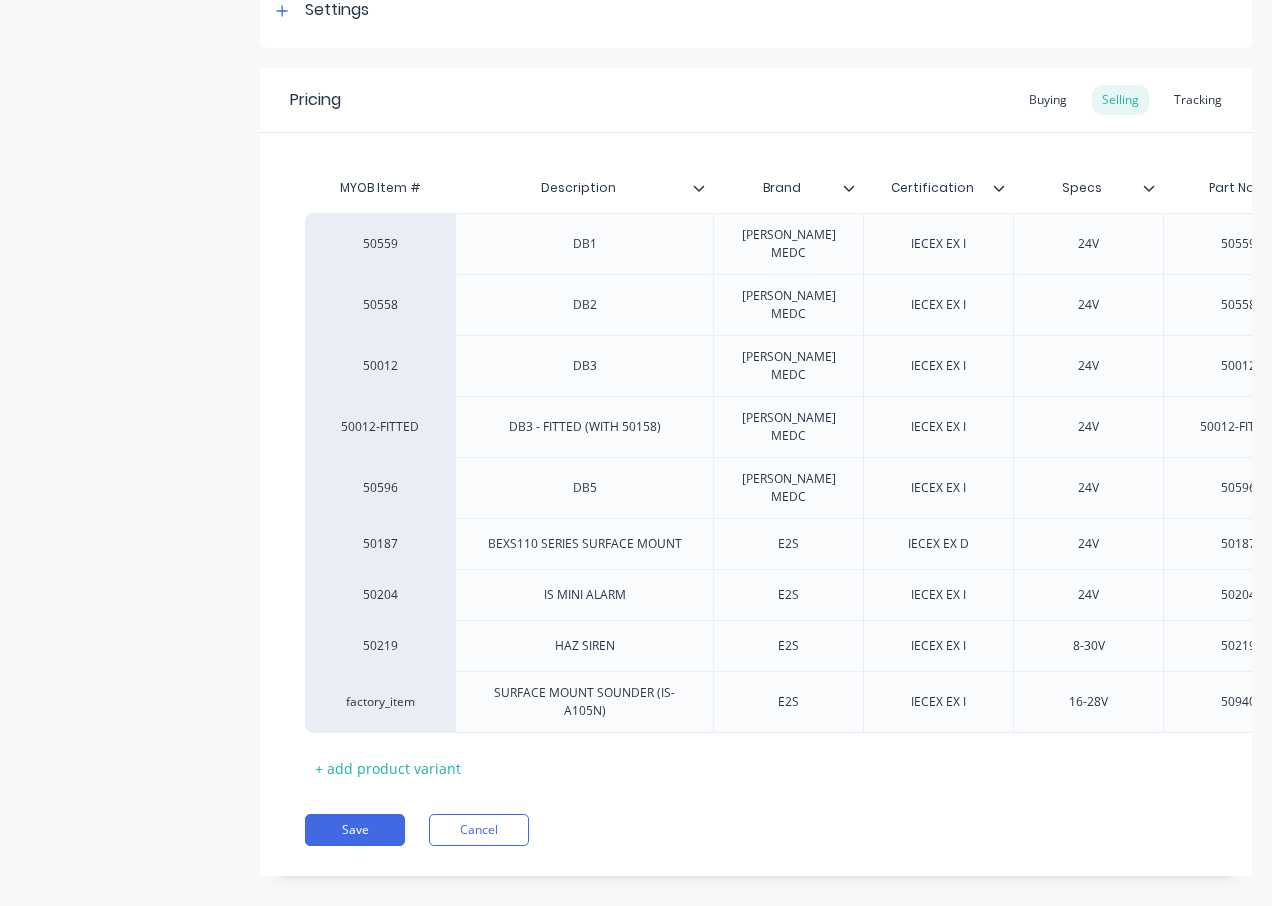 drag, startPoint x: 563, startPoint y: 740, endPoint x: 807, endPoint y: 725, distance: 244.46063 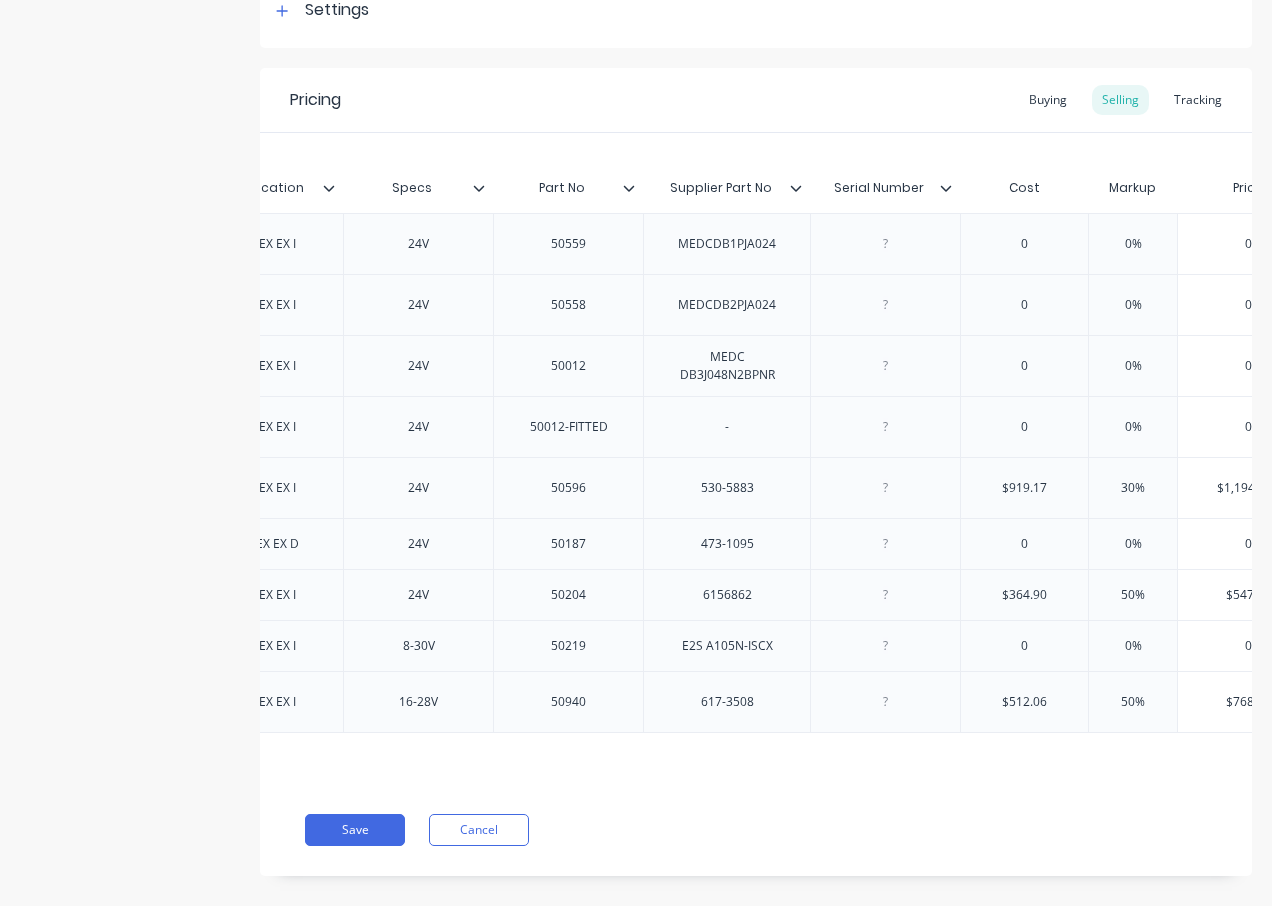 scroll, scrollTop: 0, scrollLeft: 710, axis: horizontal 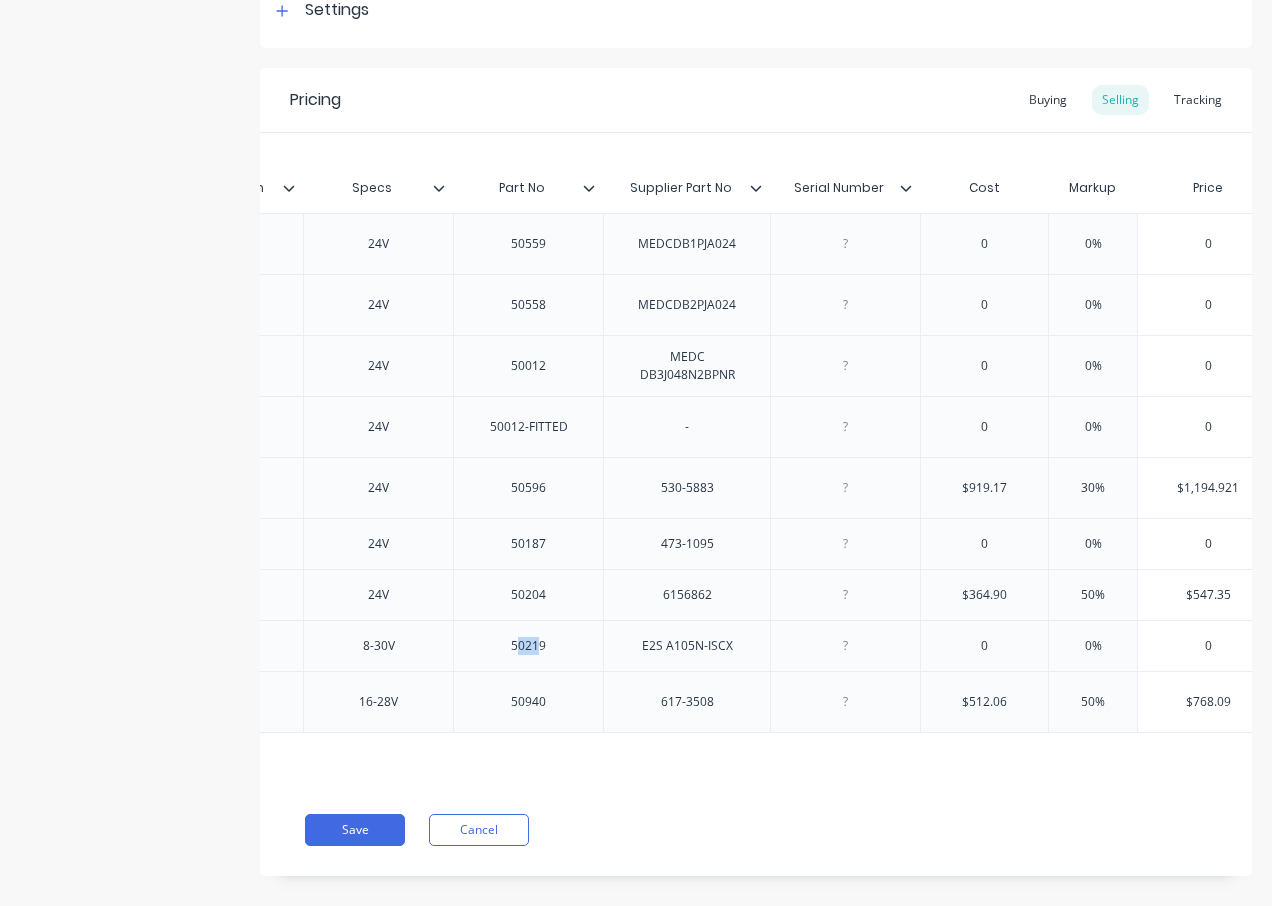 drag, startPoint x: 542, startPoint y: 618, endPoint x: 518, endPoint y: 620, distance: 24.083189 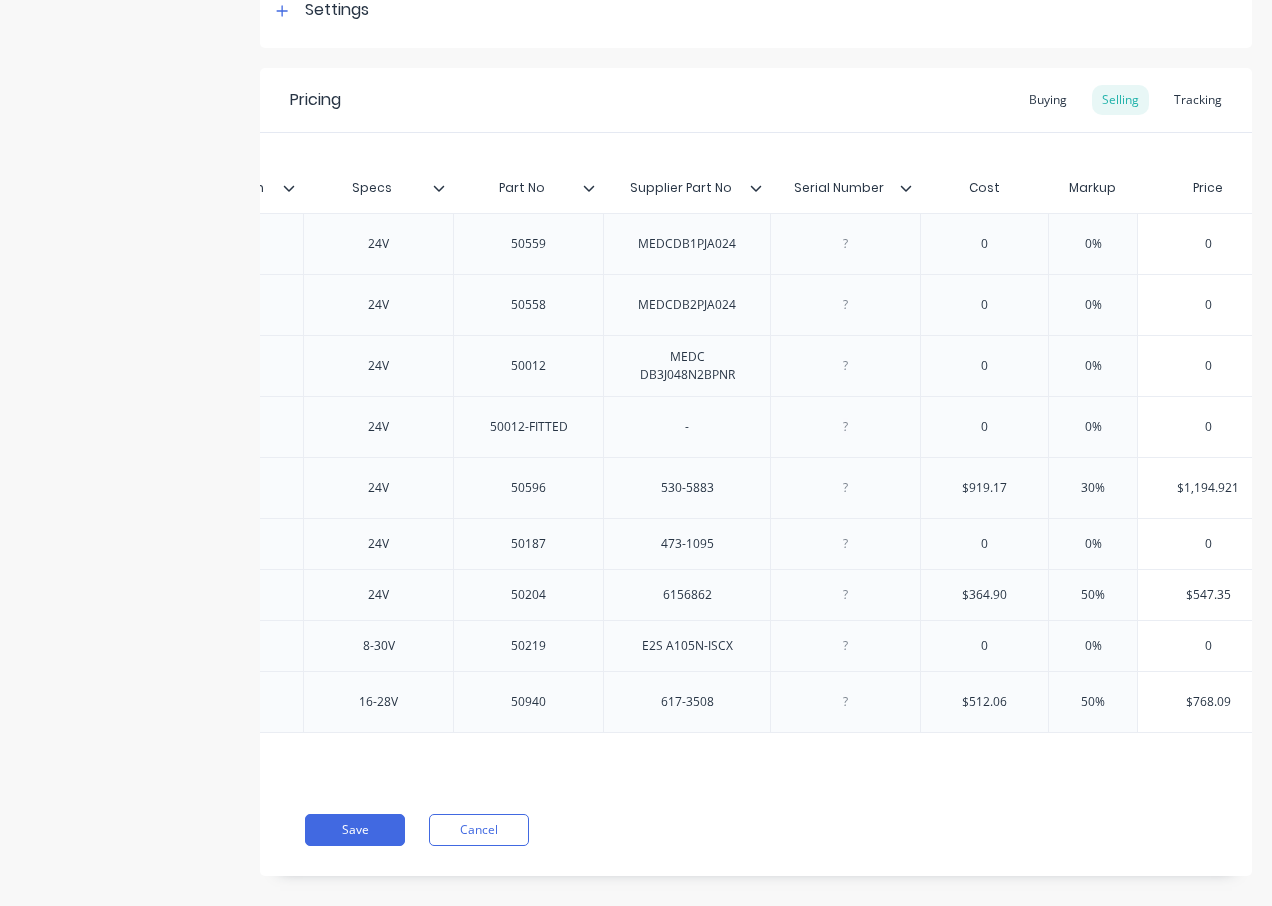 click on "50219" at bounding box center (529, 646) 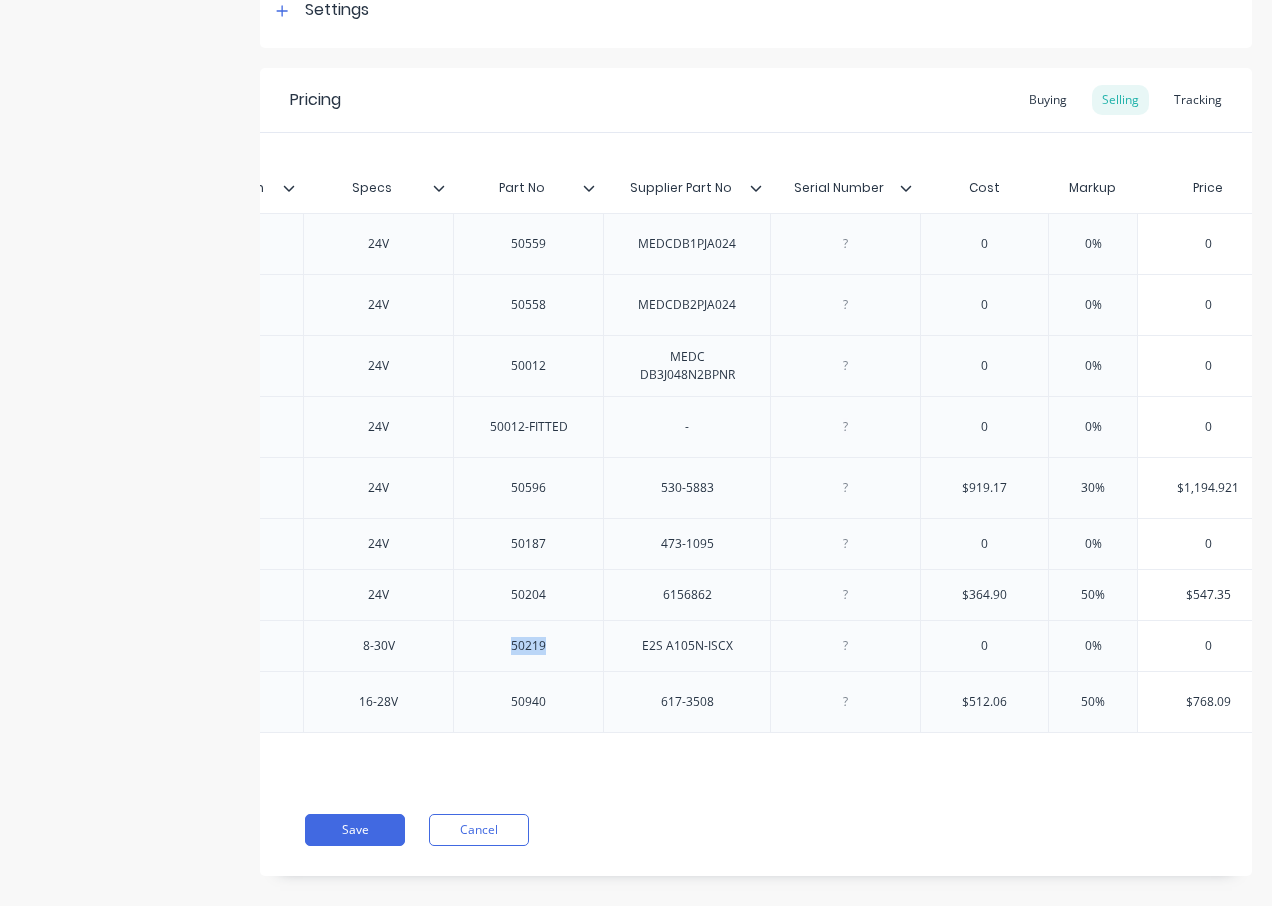 drag, startPoint x: 558, startPoint y: 614, endPoint x: 505, endPoint y: 615, distance: 53.009434 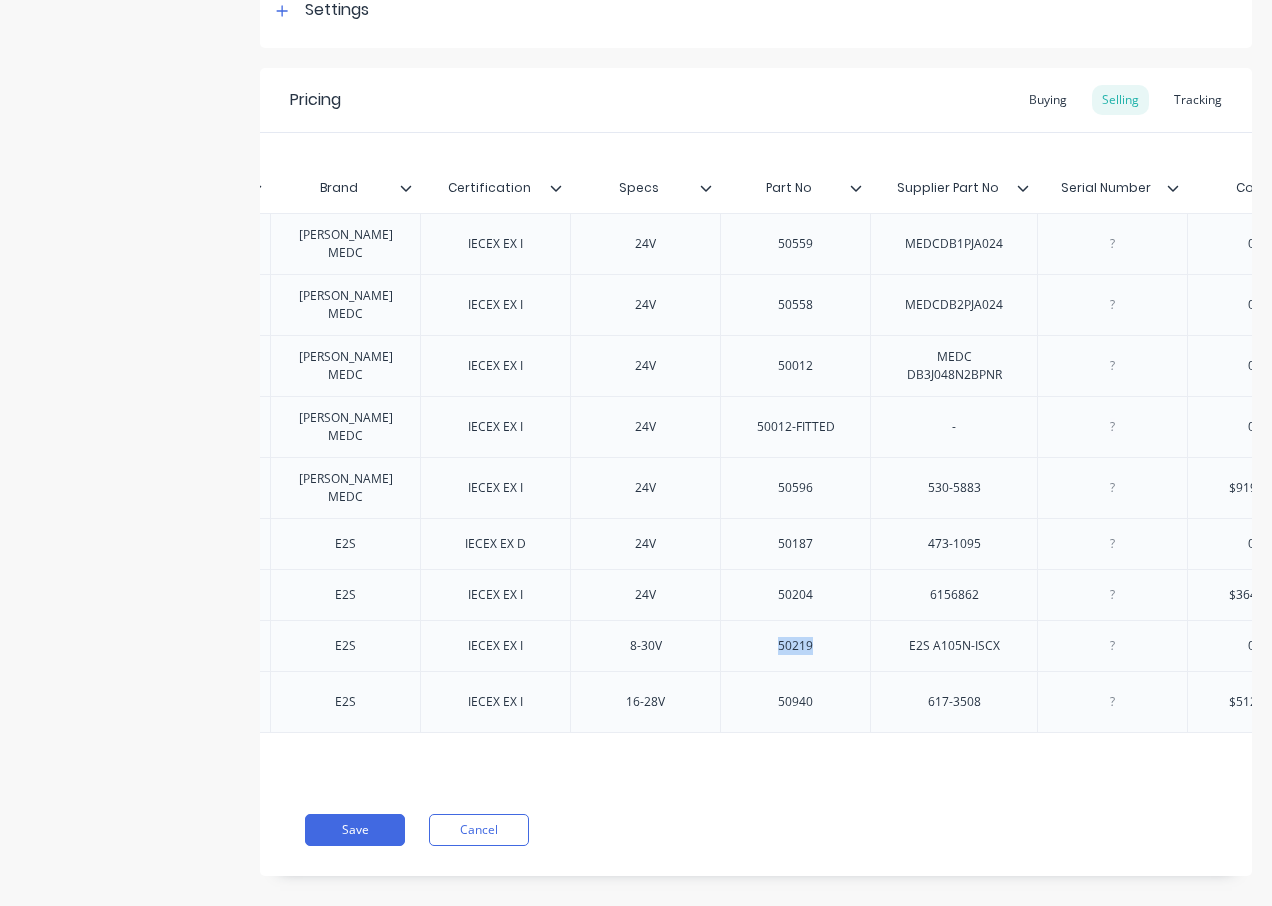 scroll, scrollTop: 0, scrollLeft: 449, axis: horizontal 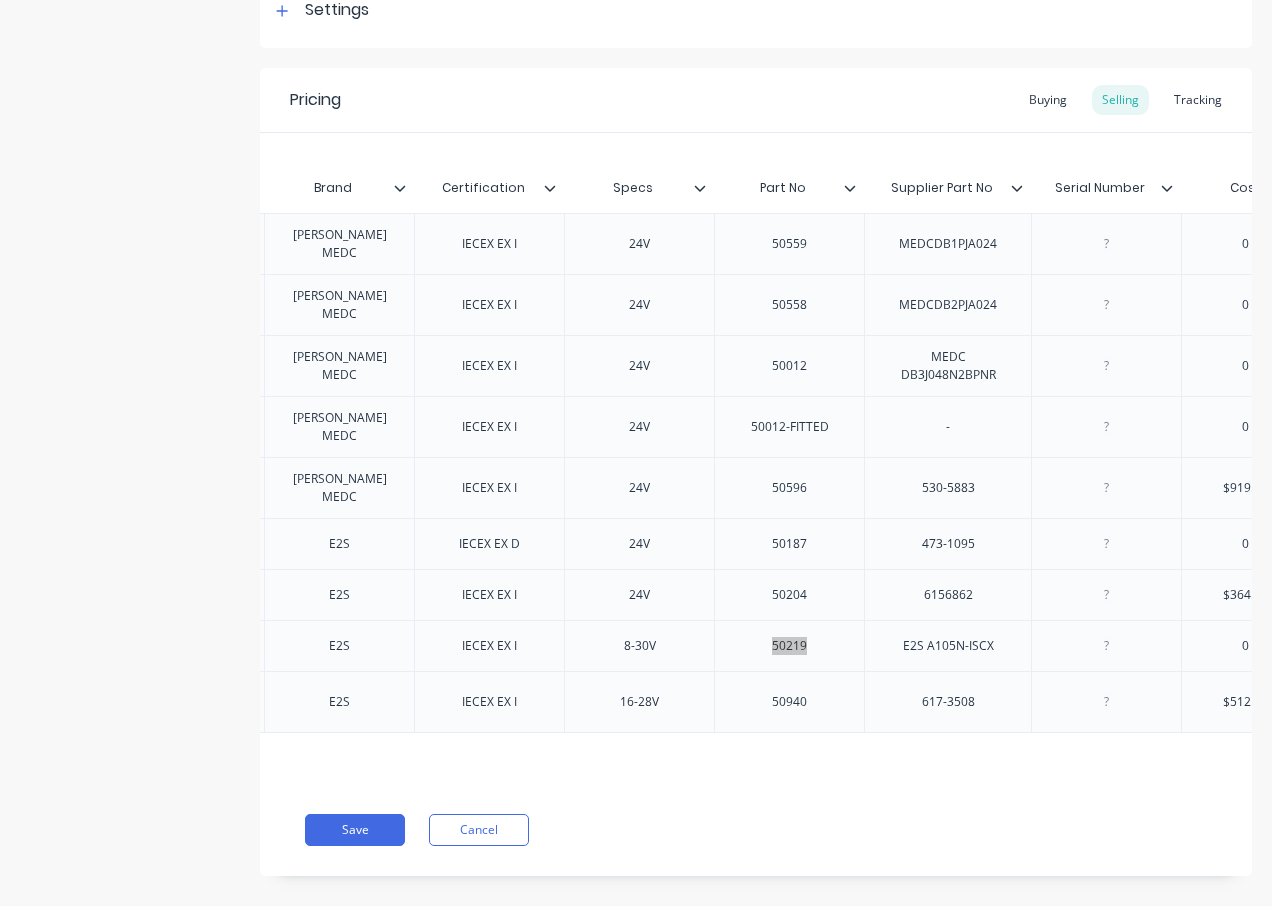 type on "x" 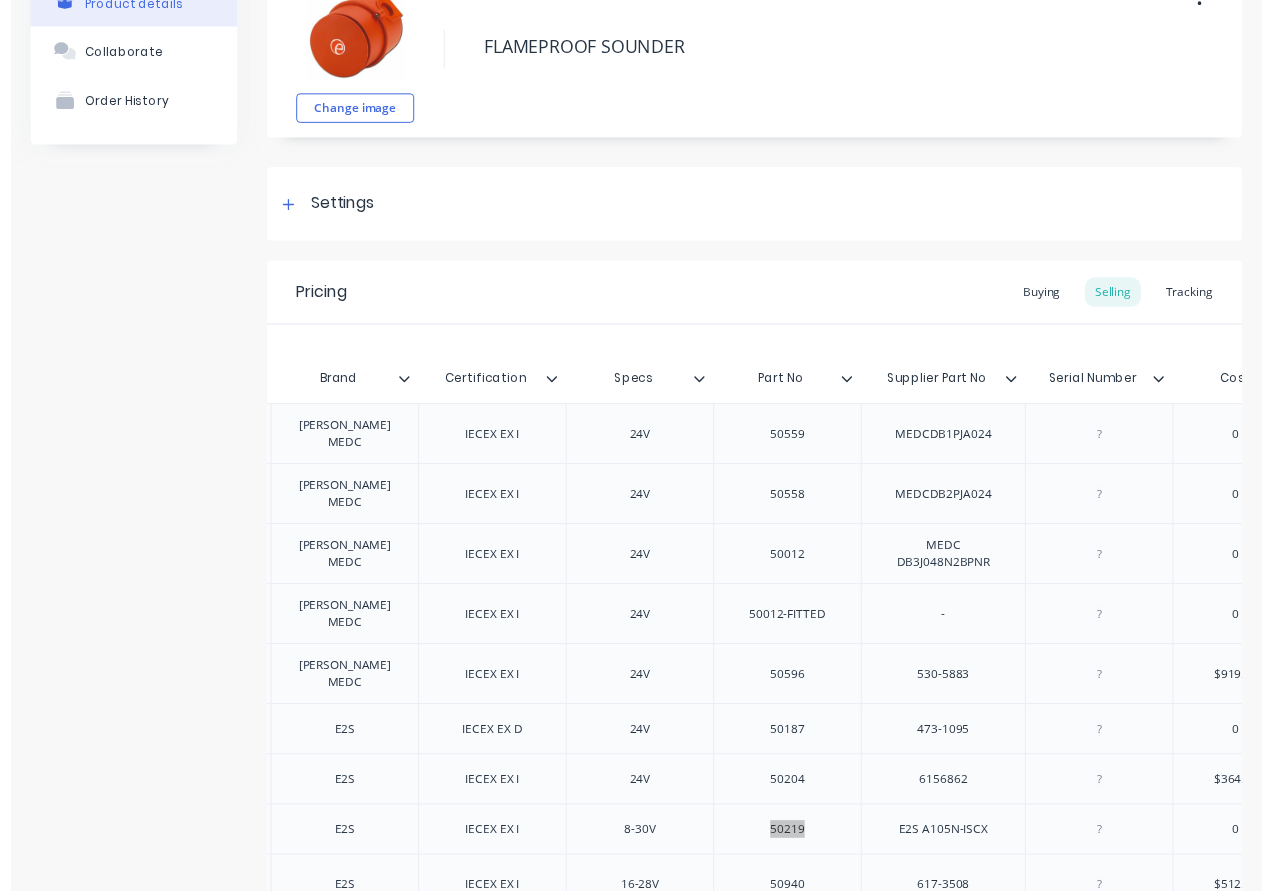 scroll, scrollTop: 0, scrollLeft: 0, axis: both 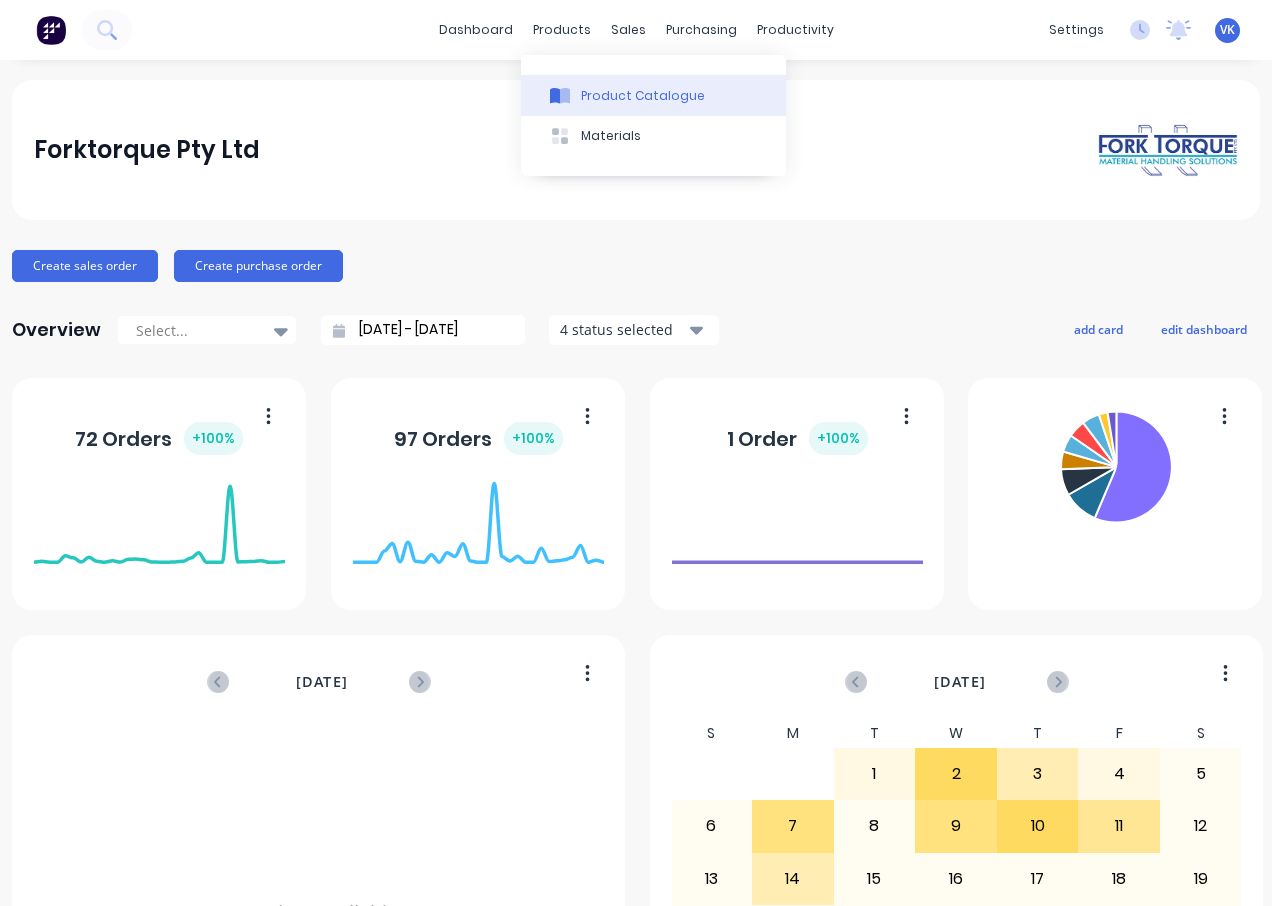 click on "Product Catalogue" at bounding box center [643, 96] 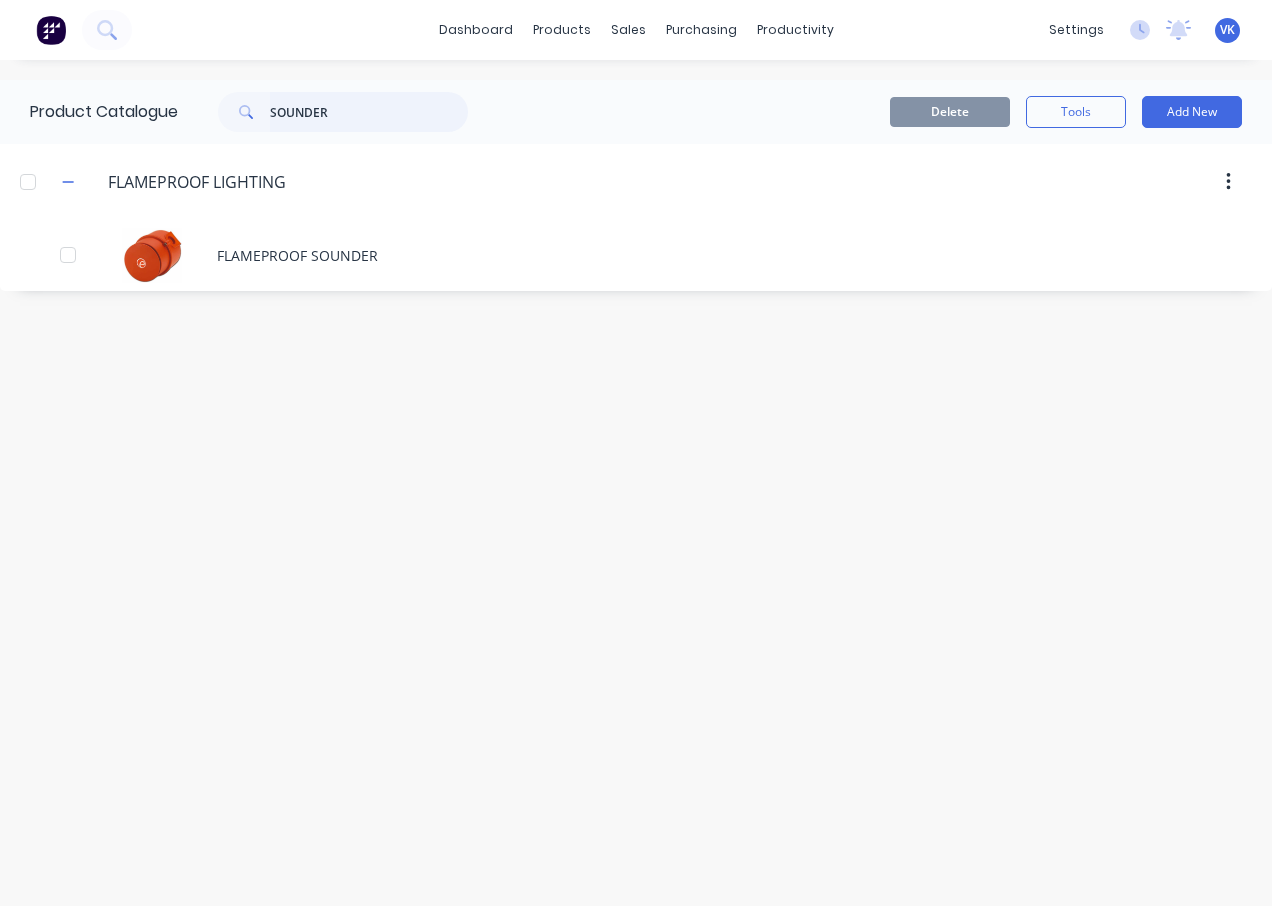 click on "SOUNDER" at bounding box center (369, 112) 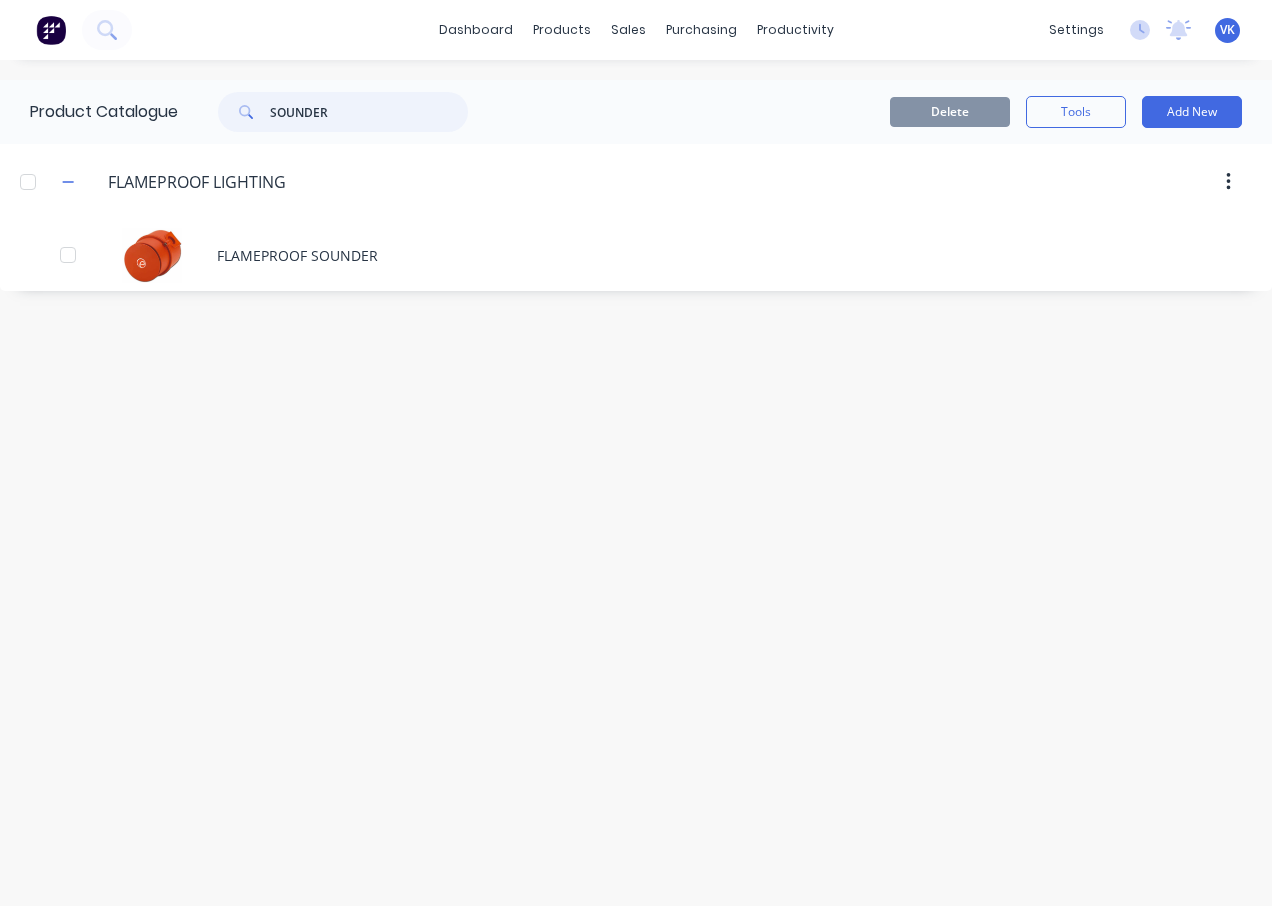 click on "SOUNDER" at bounding box center [369, 112] 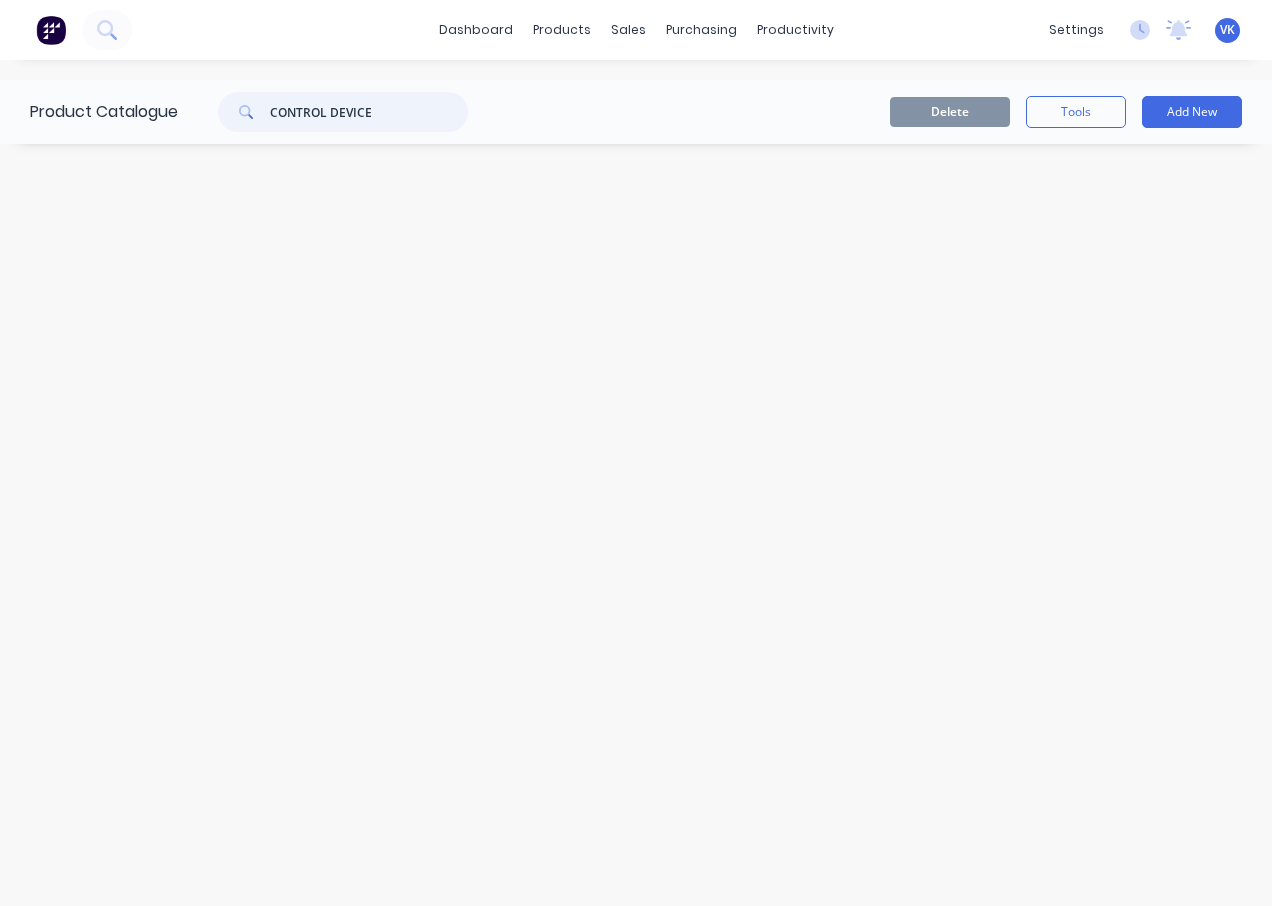 click on "CONTROL DEVICE" at bounding box center (369, 112) 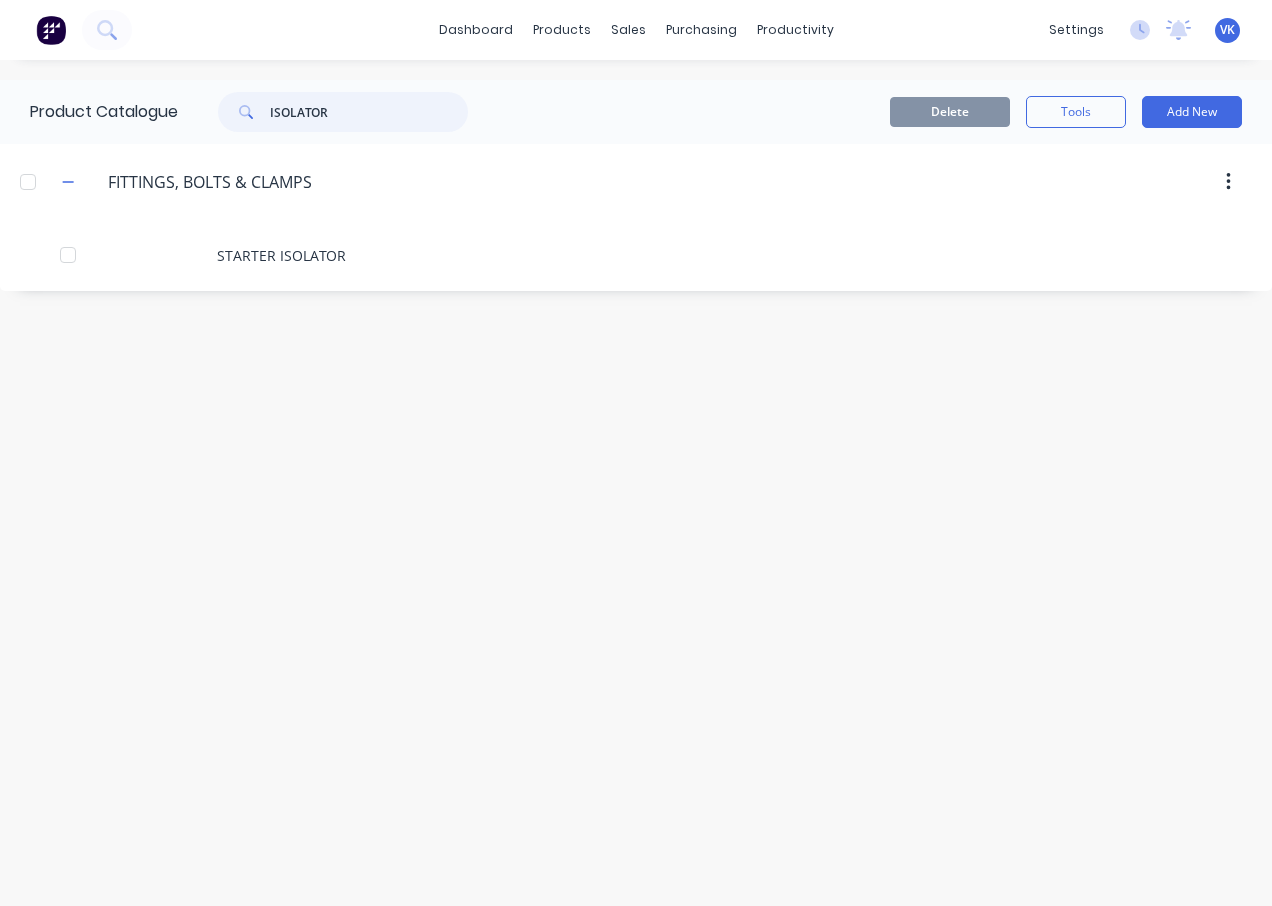 type on "ISOLATOR" 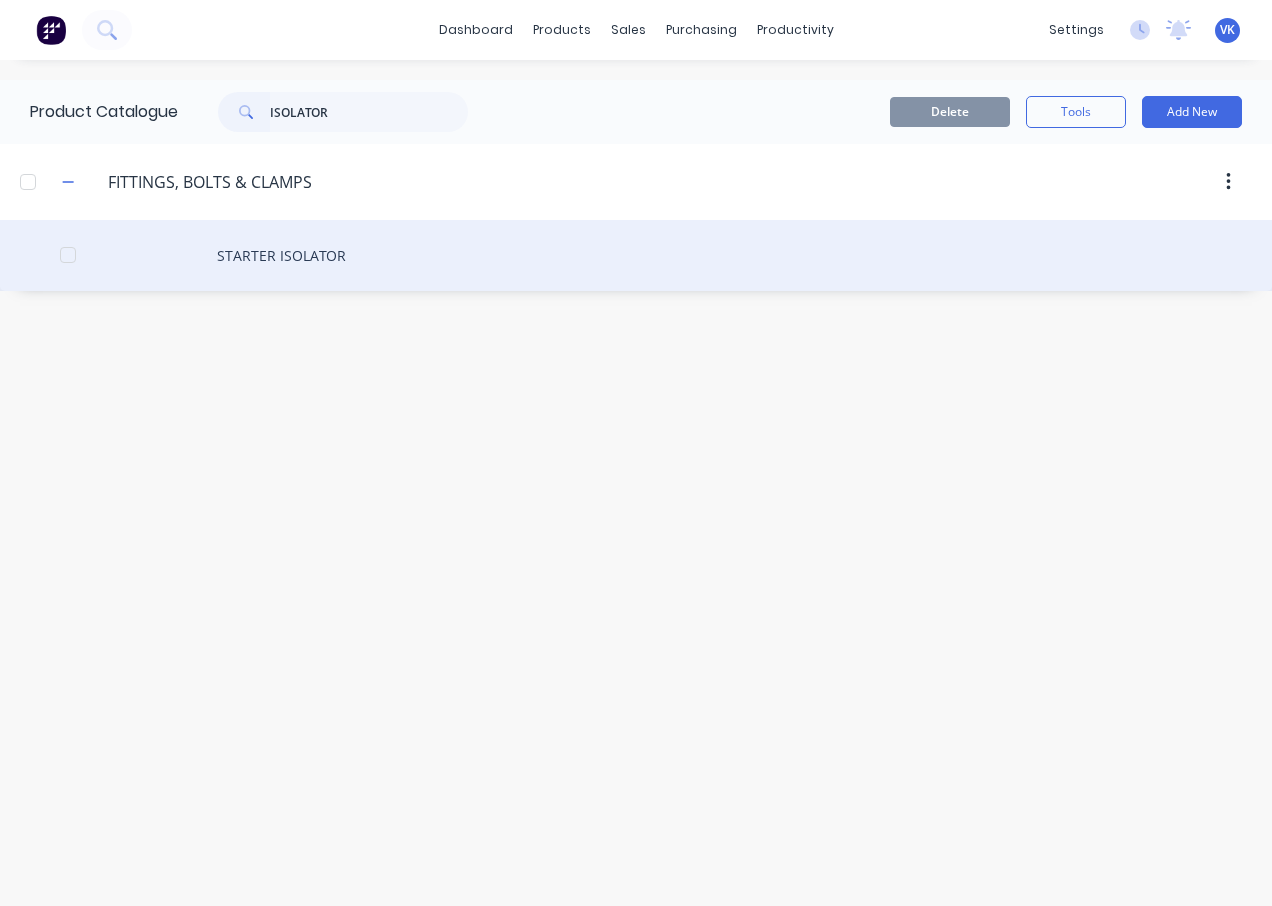 click on "STARTER ISOLATOR" at bounding box center (636, 255) 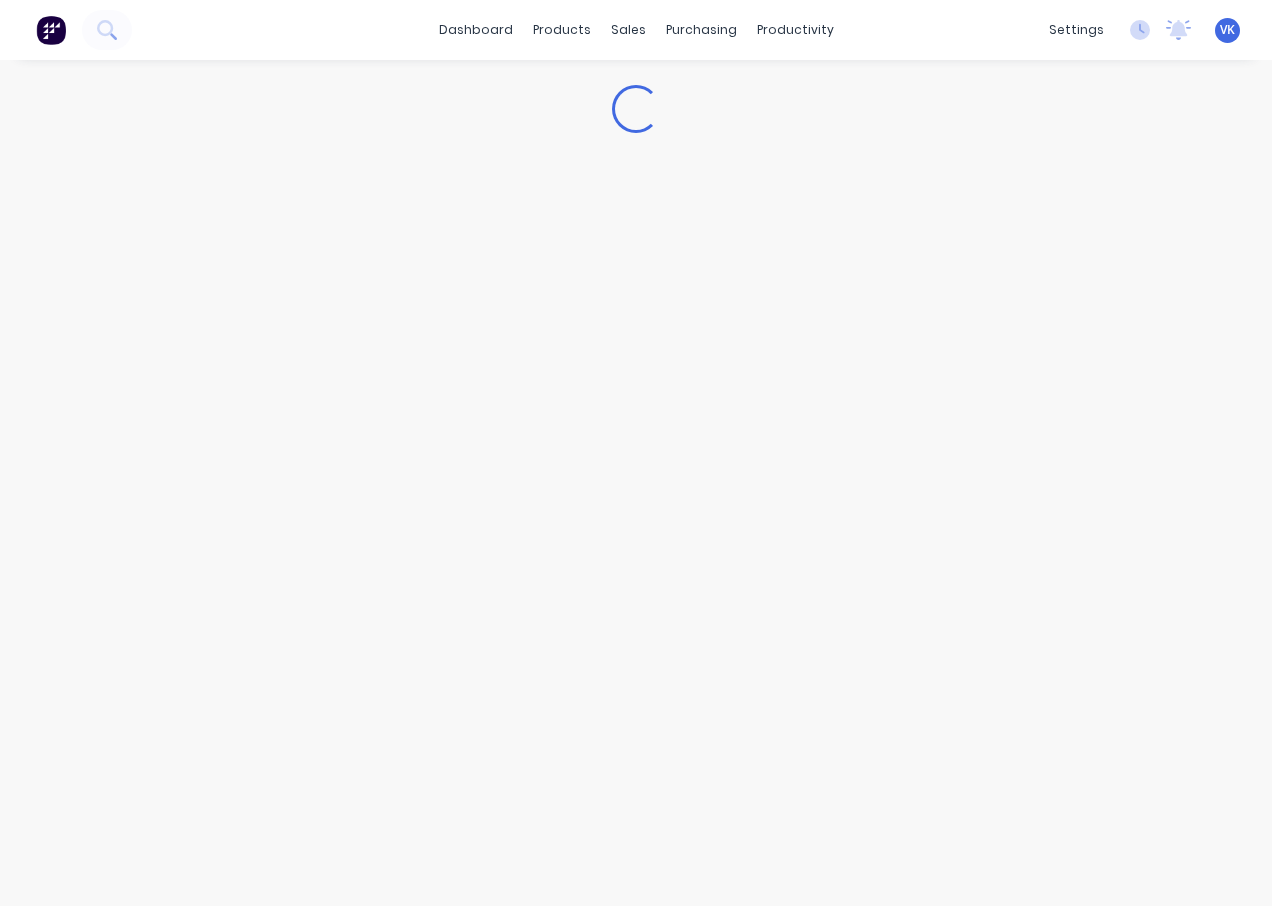 type on "x" 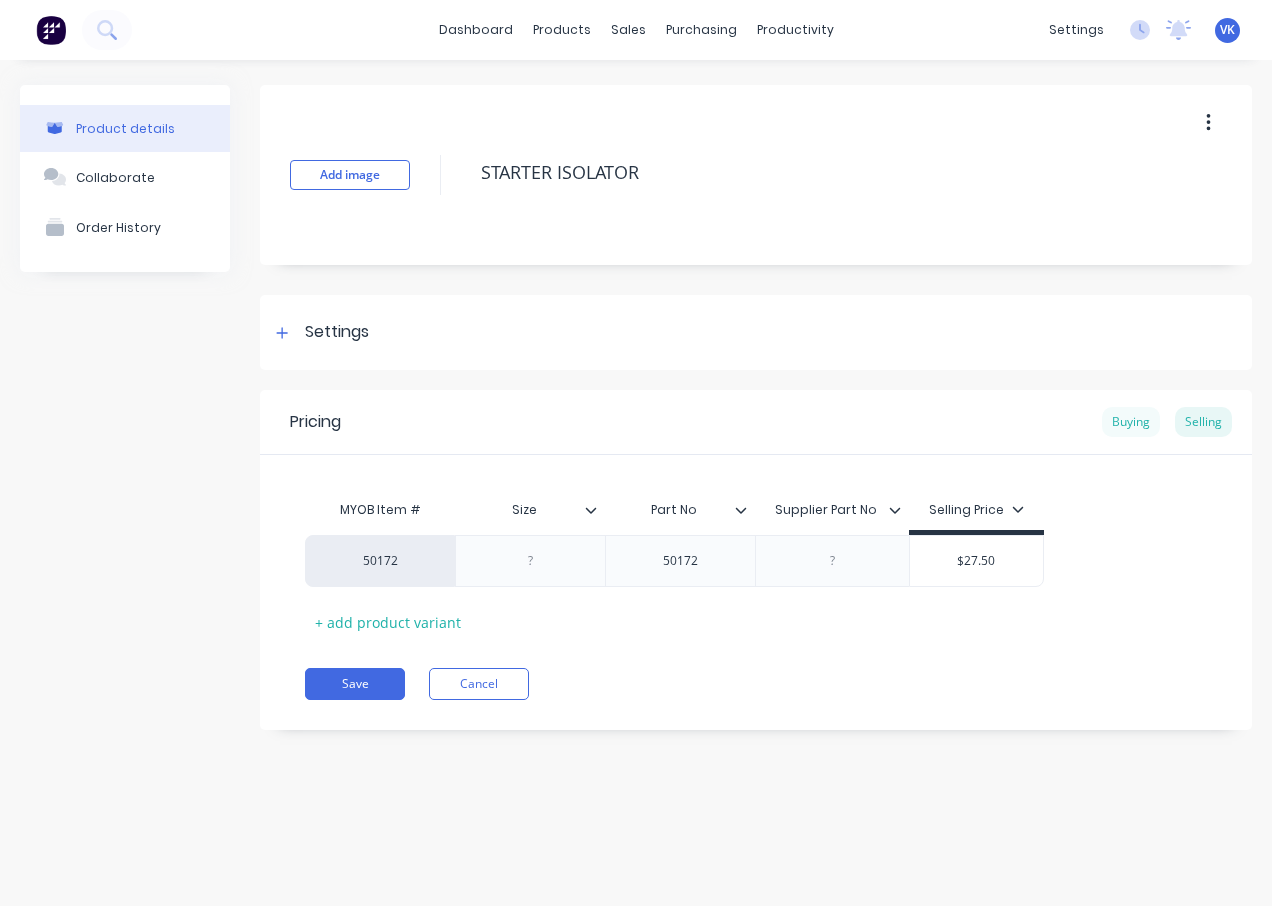 click on "Buying" at bounding box center (1131, 422) 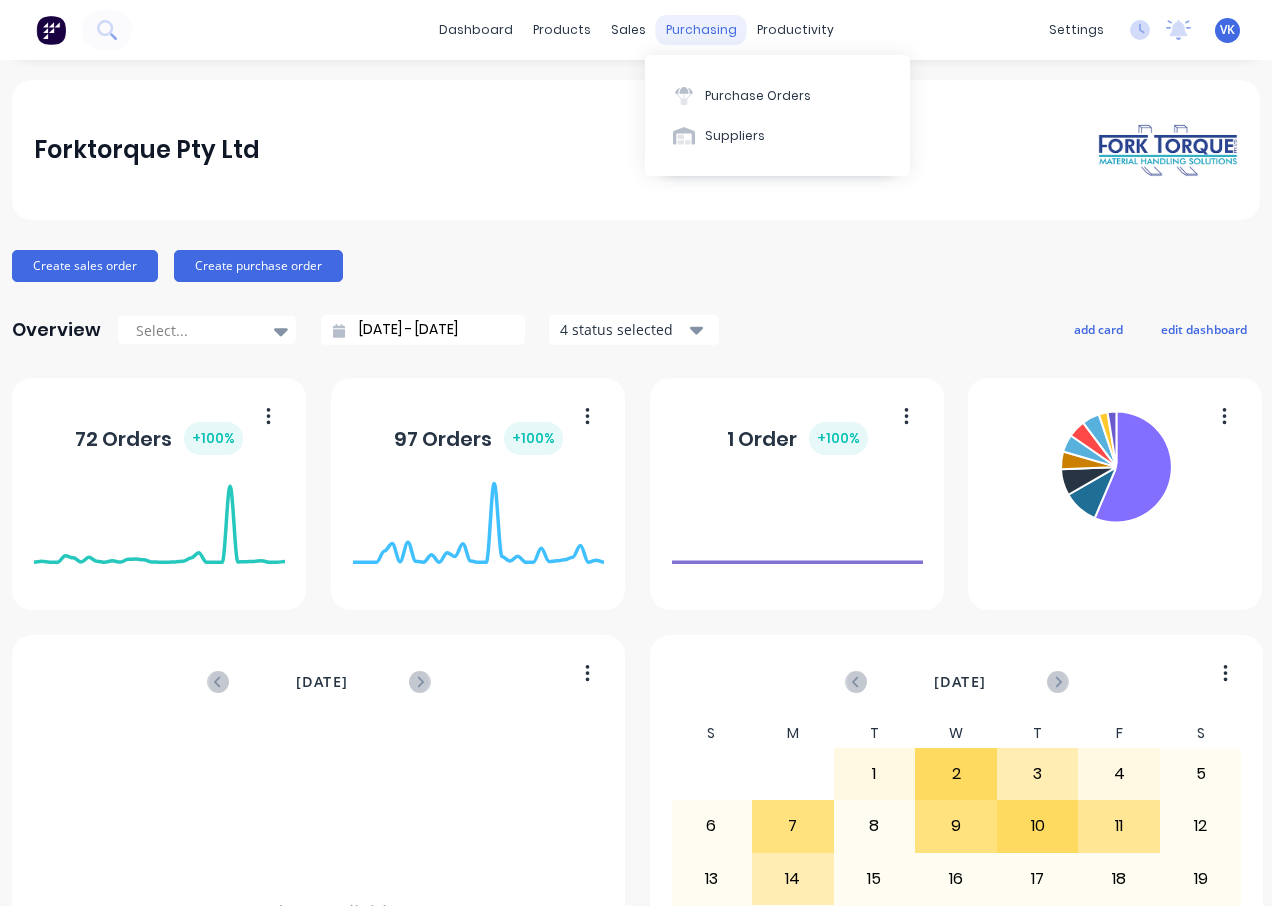 click on "purchasing" at bounding box center (701, 30) 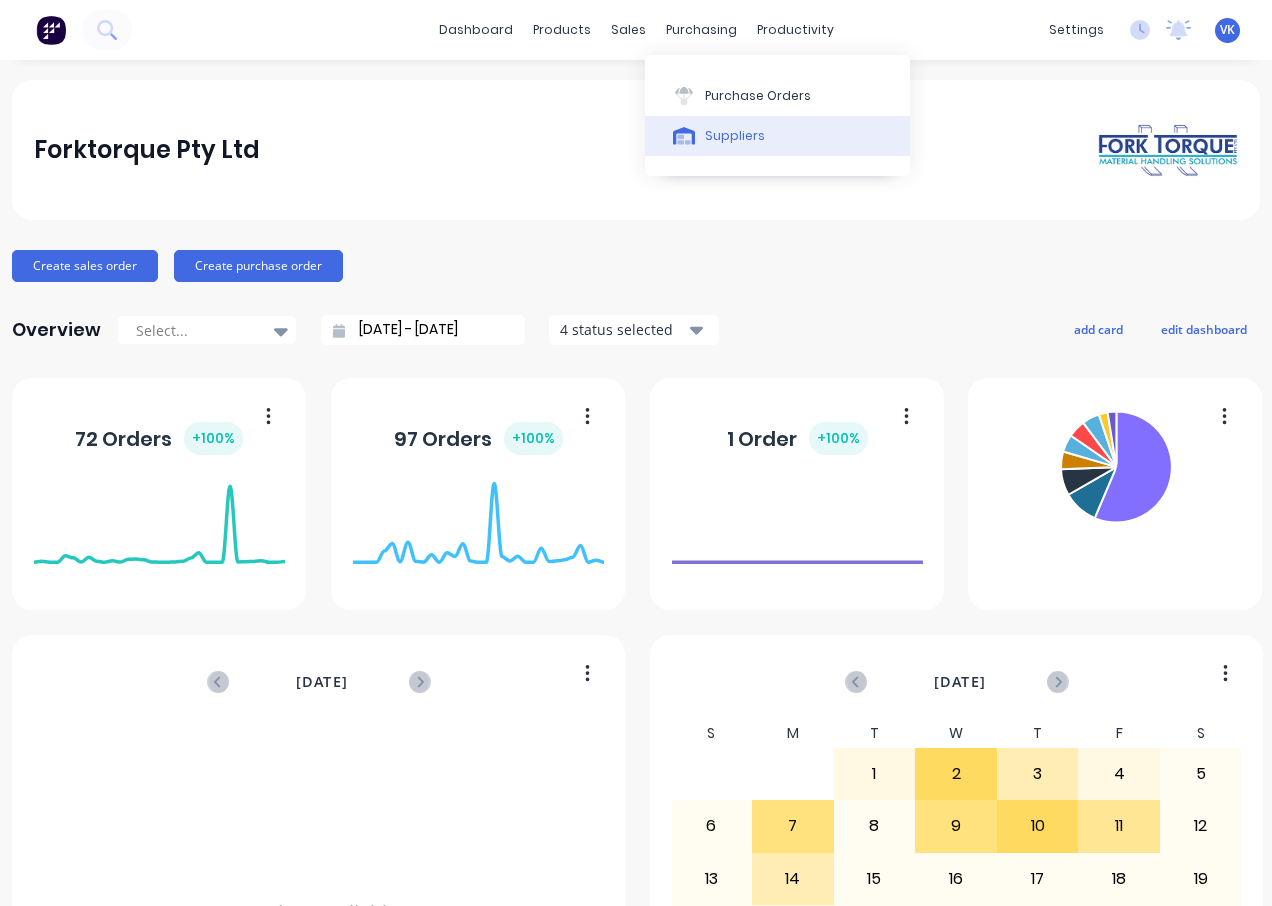 click on "Suppliers" at bounding box center (777, 136) 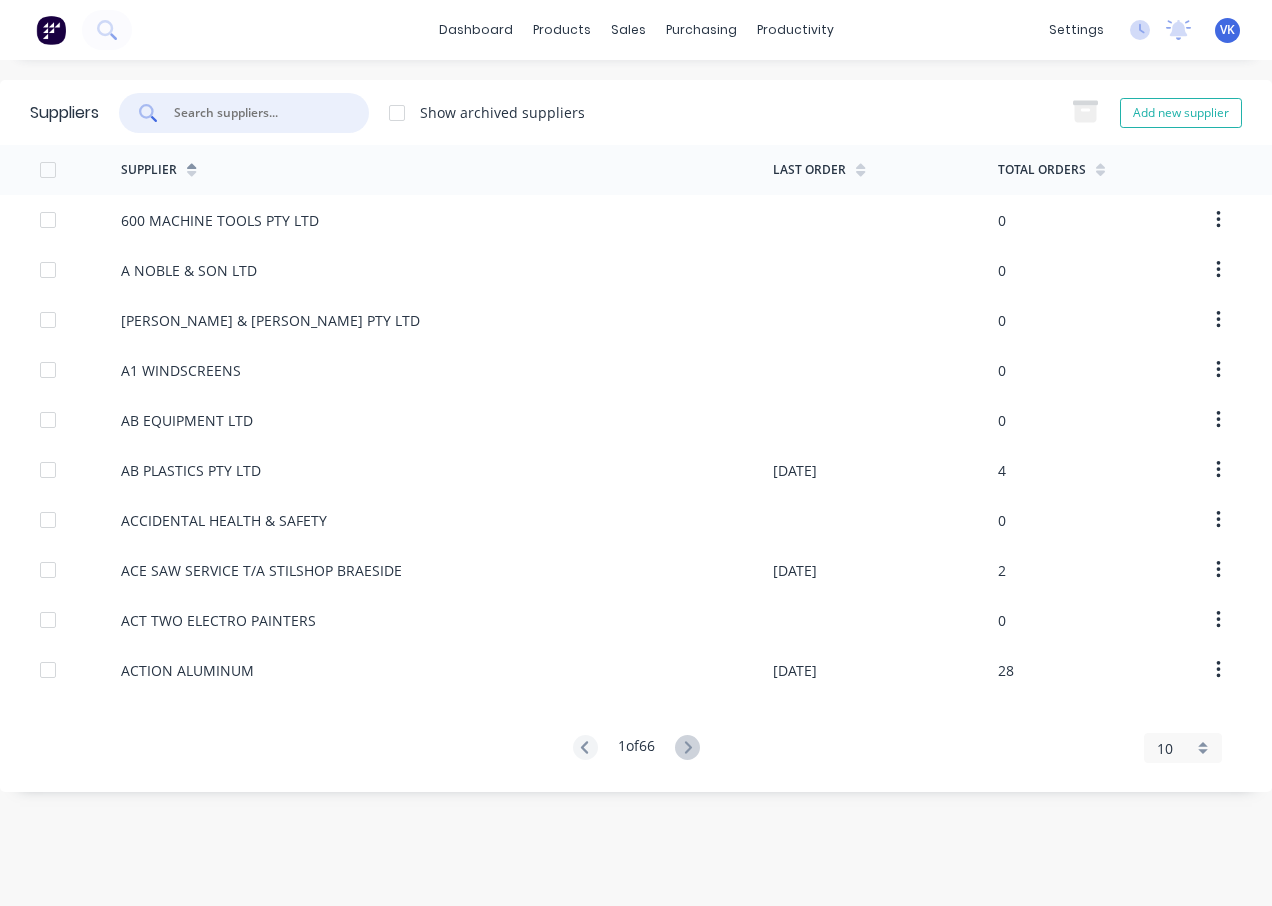 click at bounding box center [255, 113] 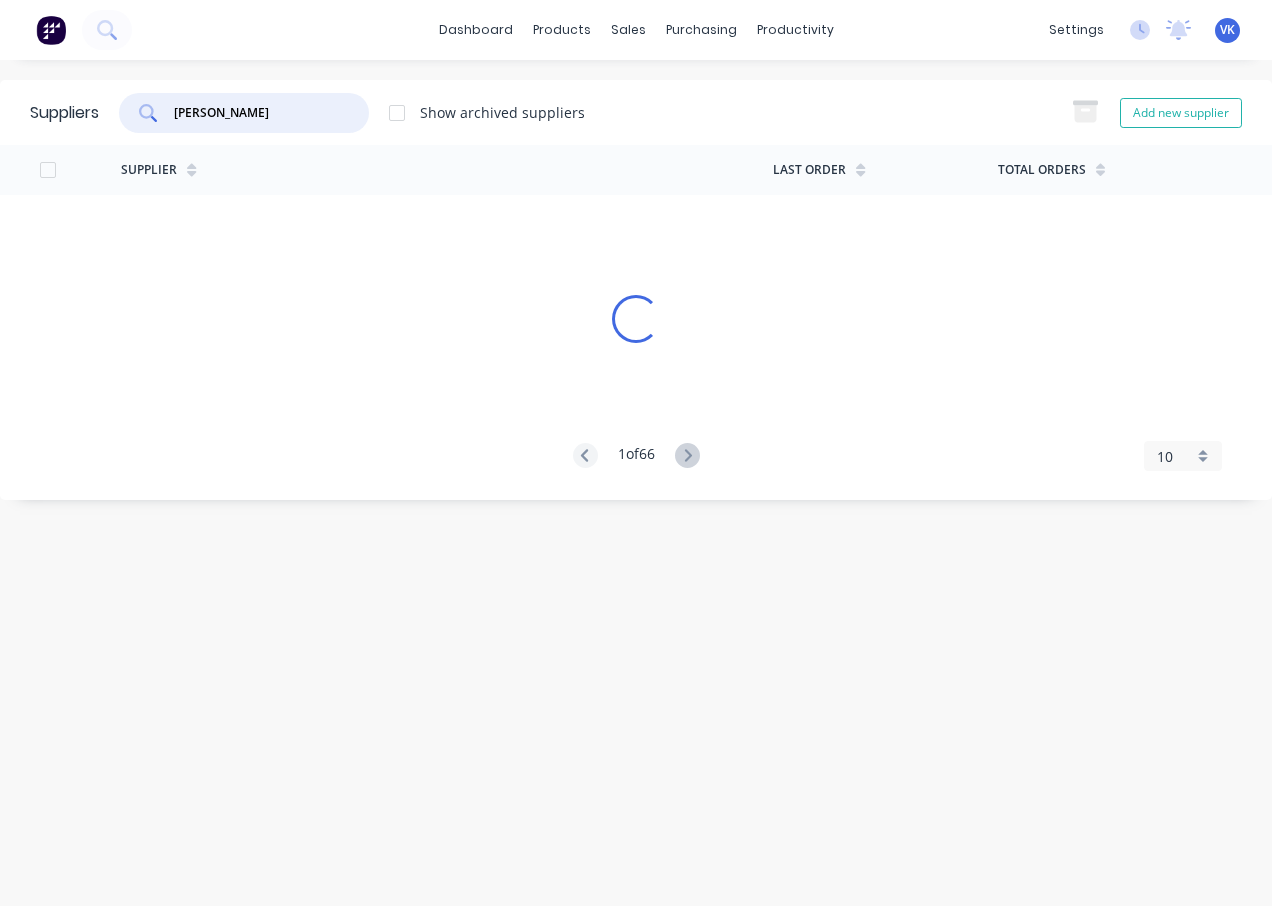 type on "[PERSON_NAME]" 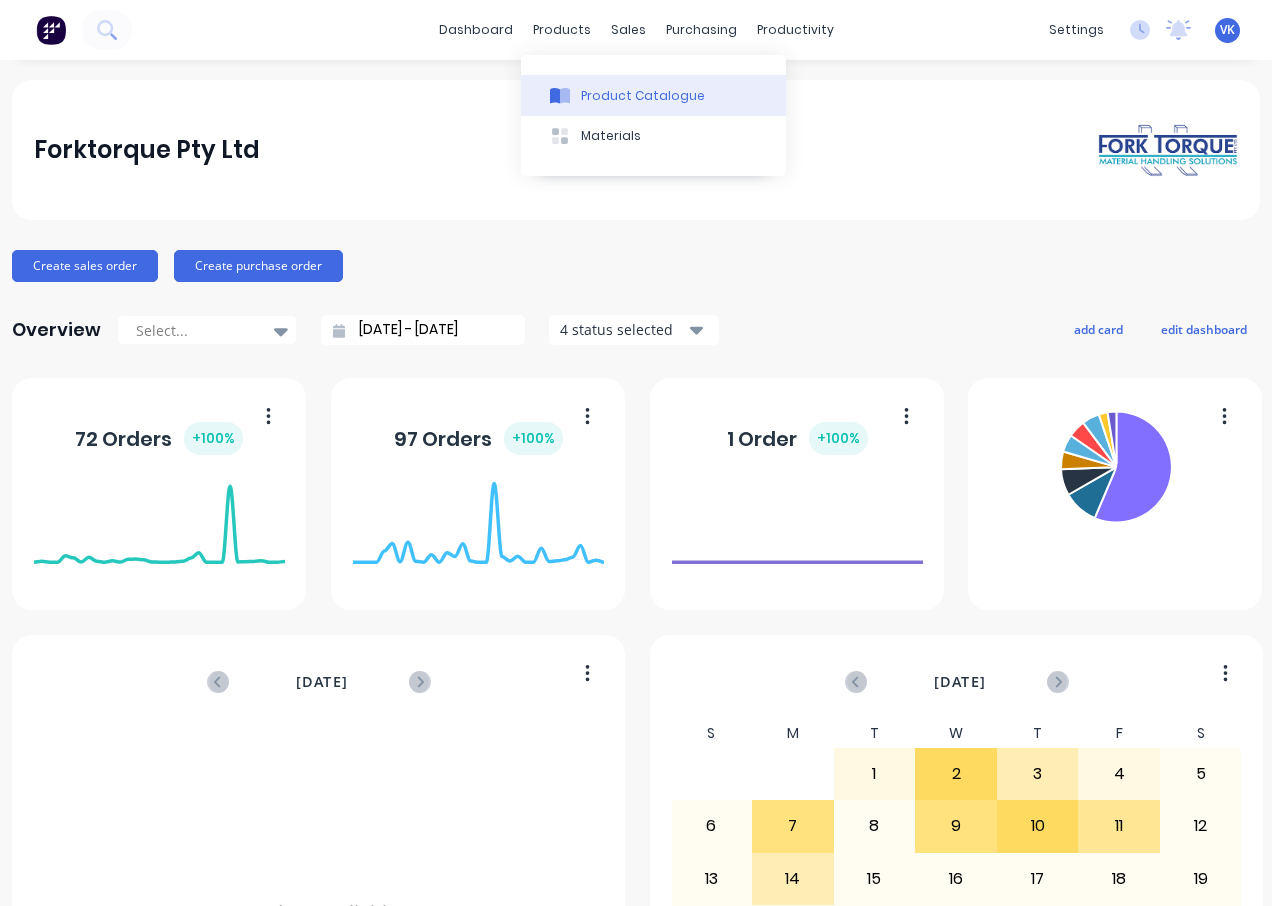 click on "Product Catalogue" at bounding box center [643, 96] 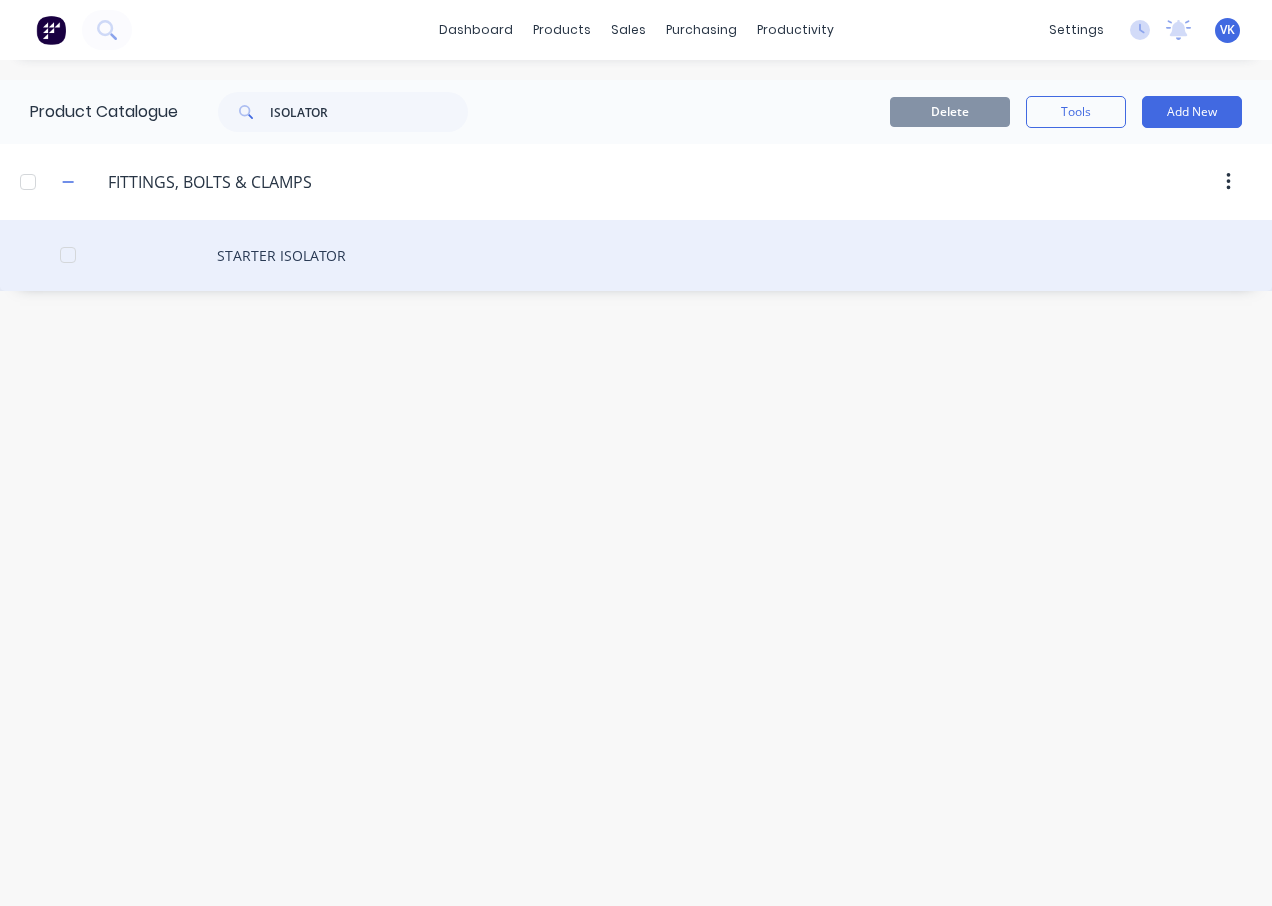 click on "STARTER ISOLATOR" at bounding box center (636, 255) 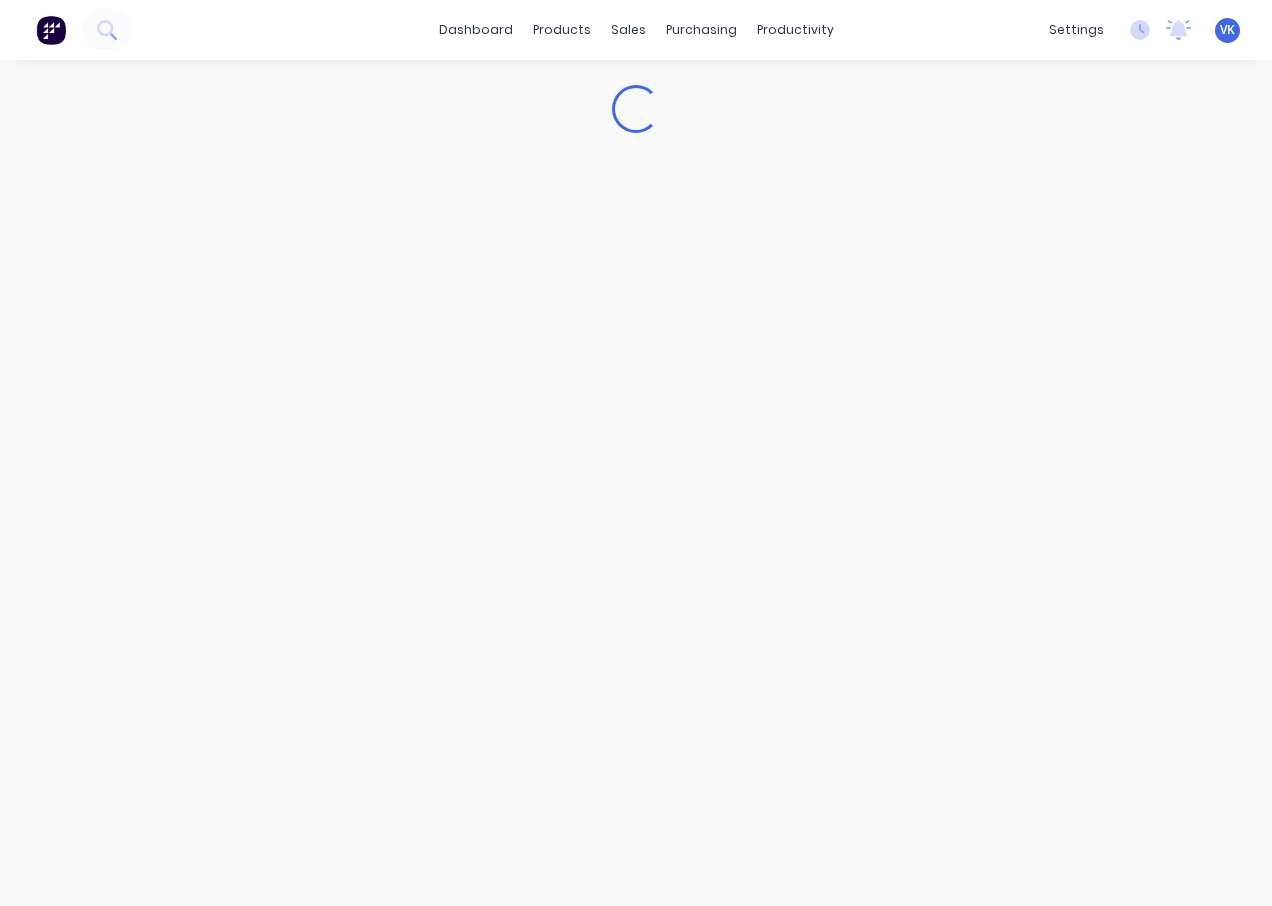 type on "x" 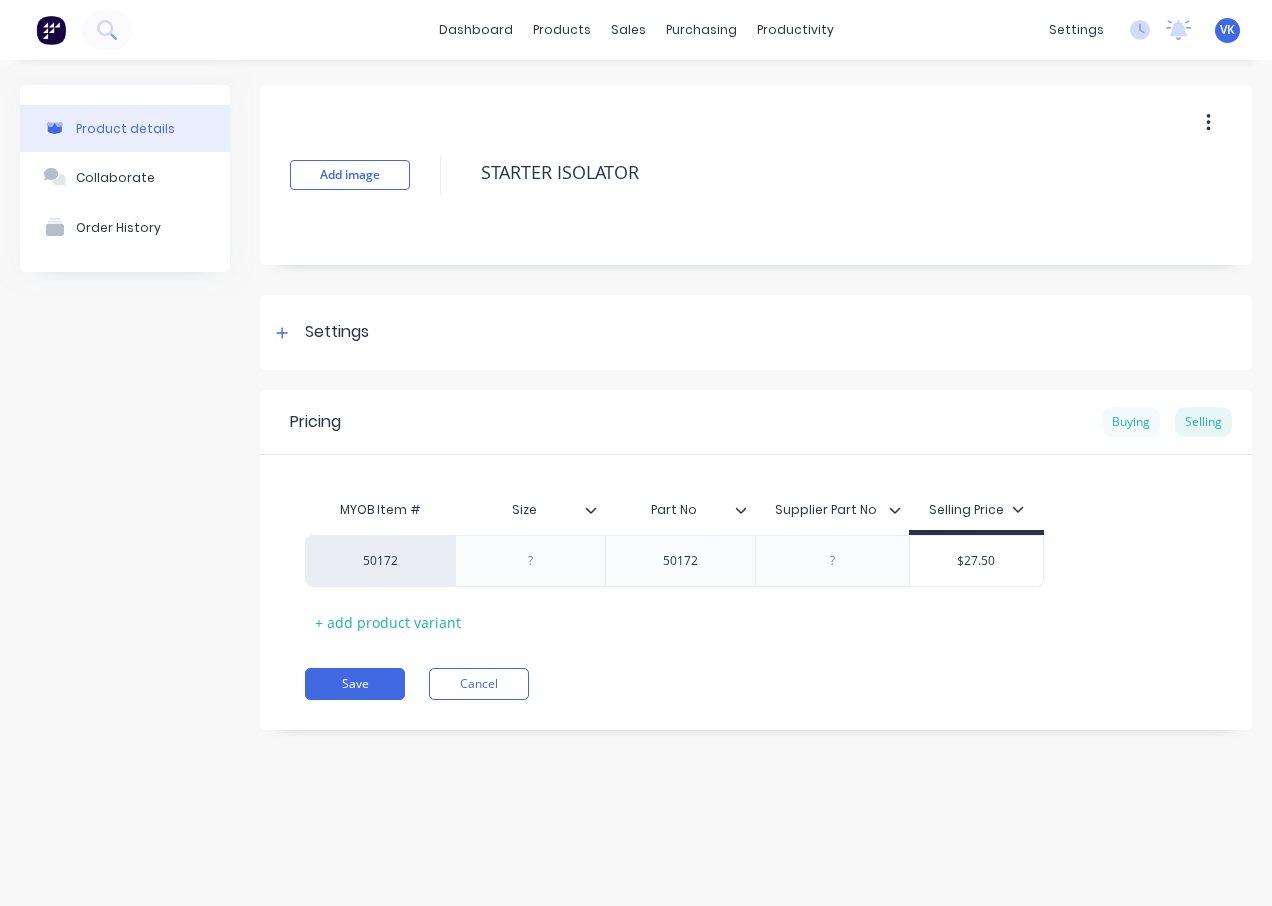 click on "Buying" at bounding box center [1131, 422] 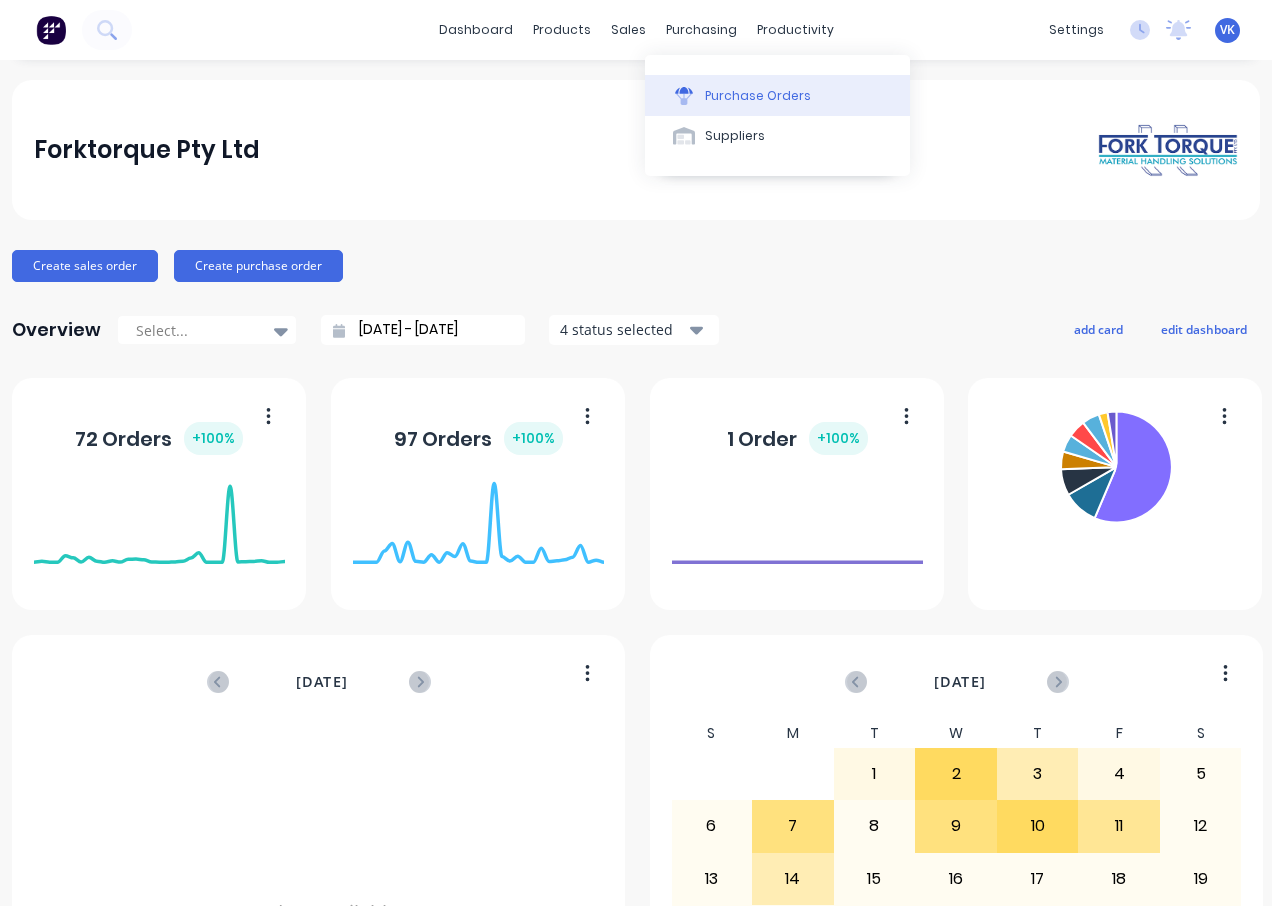 click on "Purchase Orders" at bounding box center (758, 96) 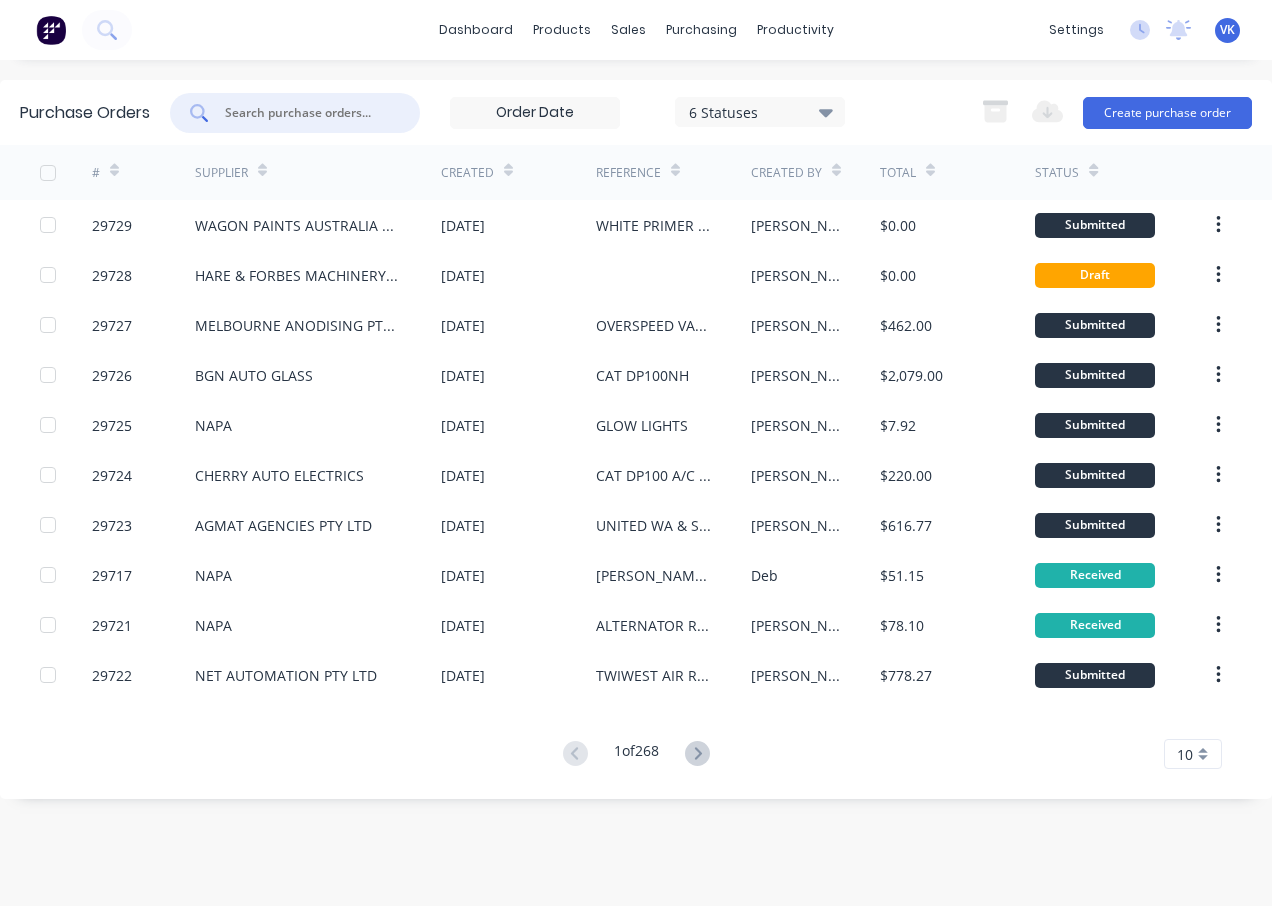 click at bounding box center [306, 113] 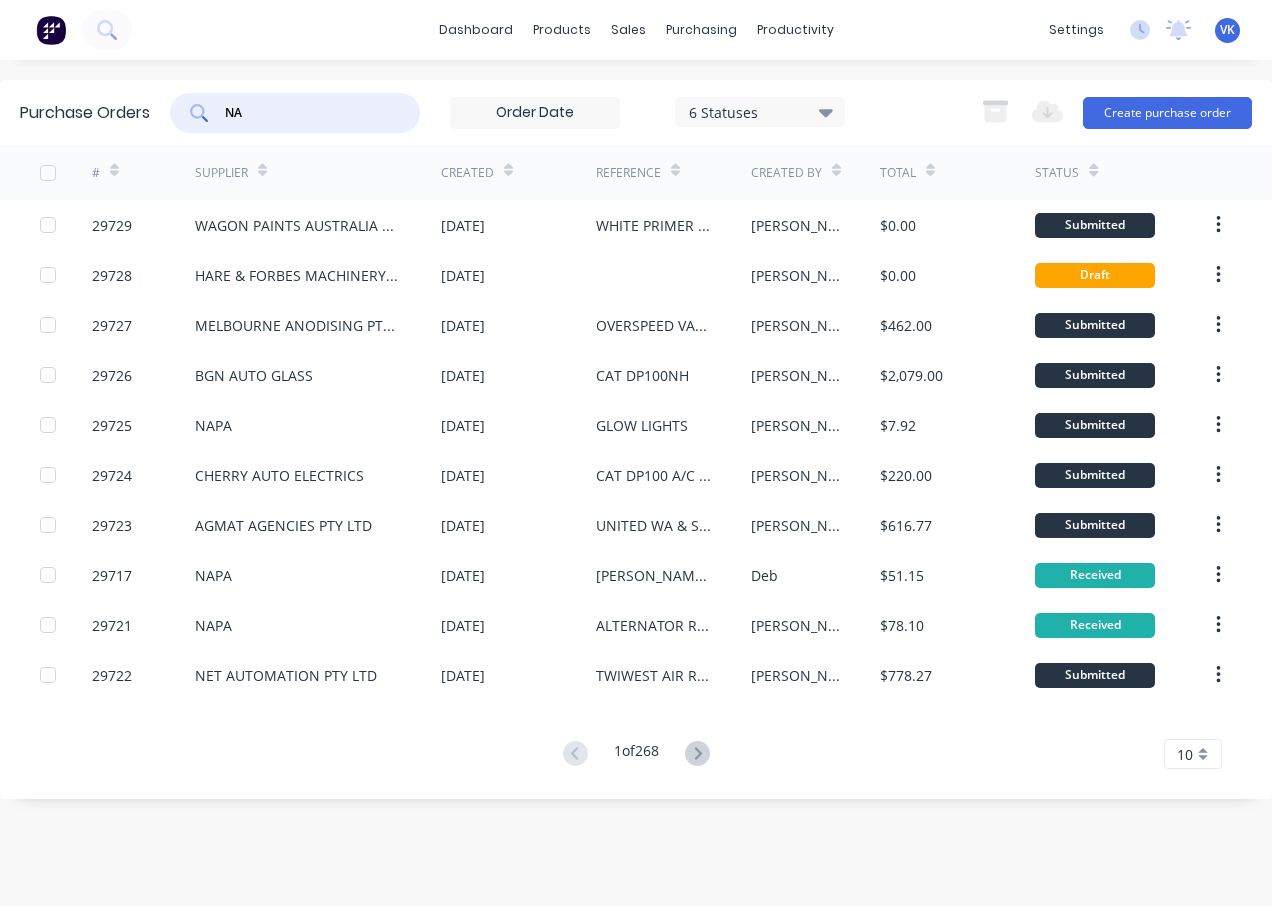 type on "N" 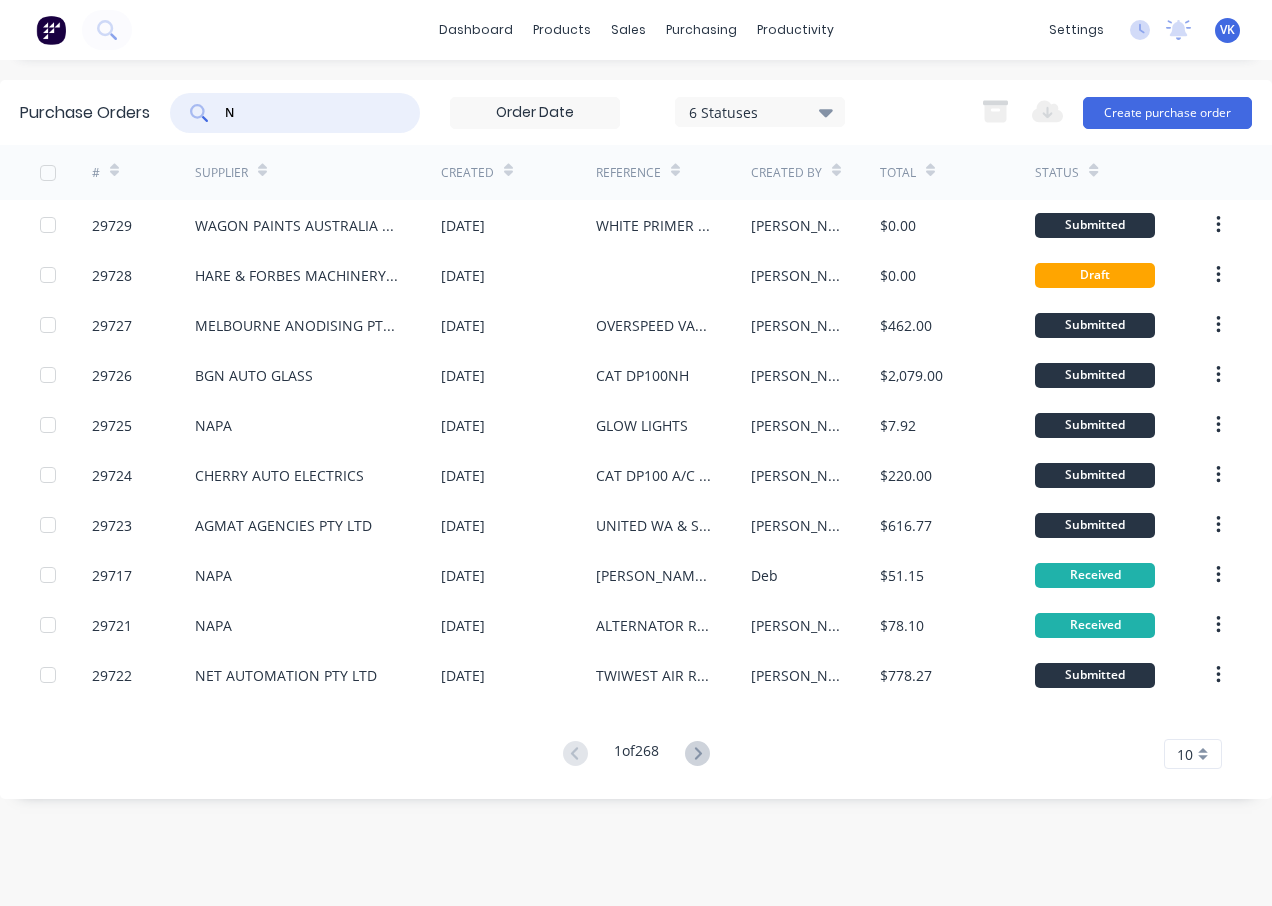 type 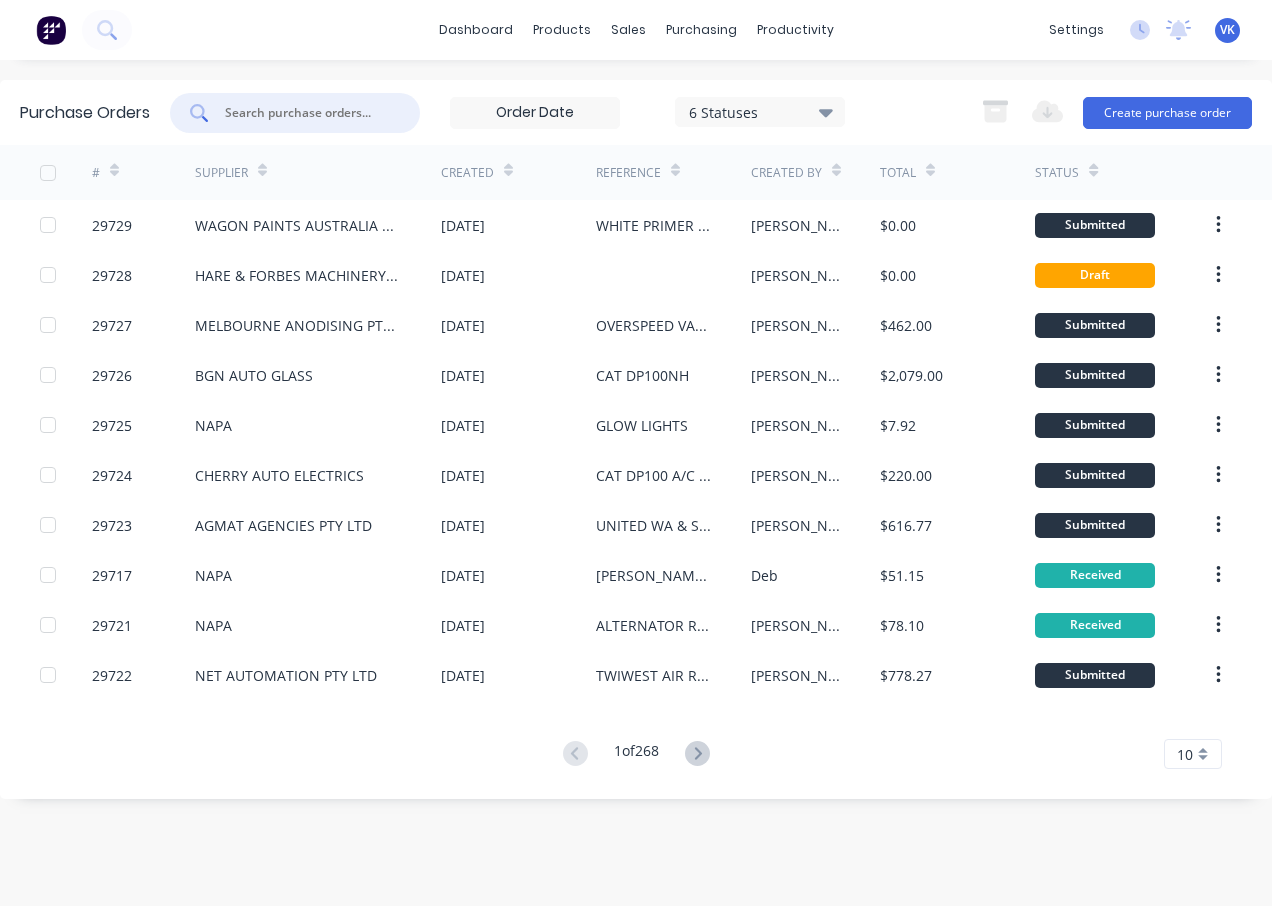 click at bounding box center [51, 30] 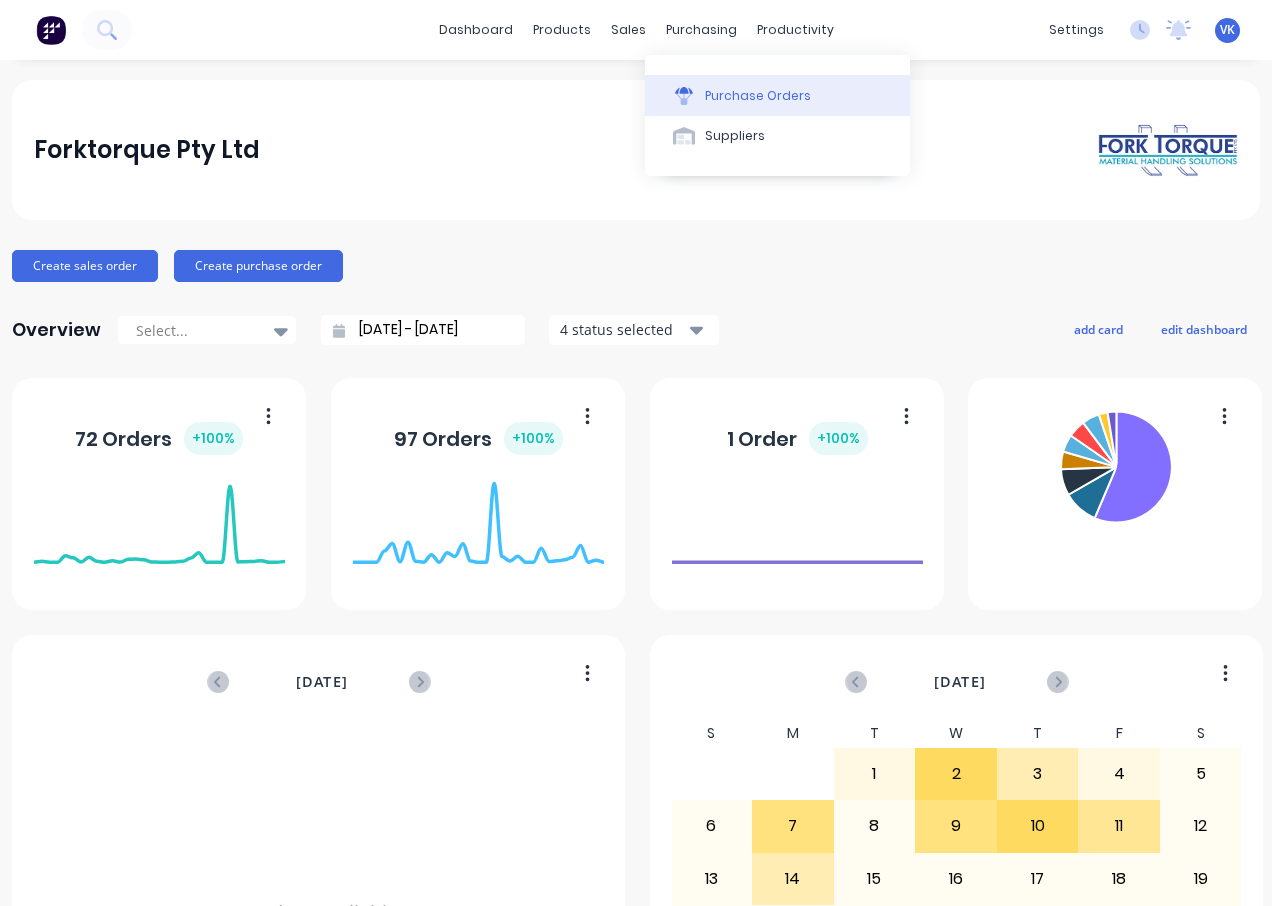 click on "Purchase Orders" at bounding box center (777, 95) 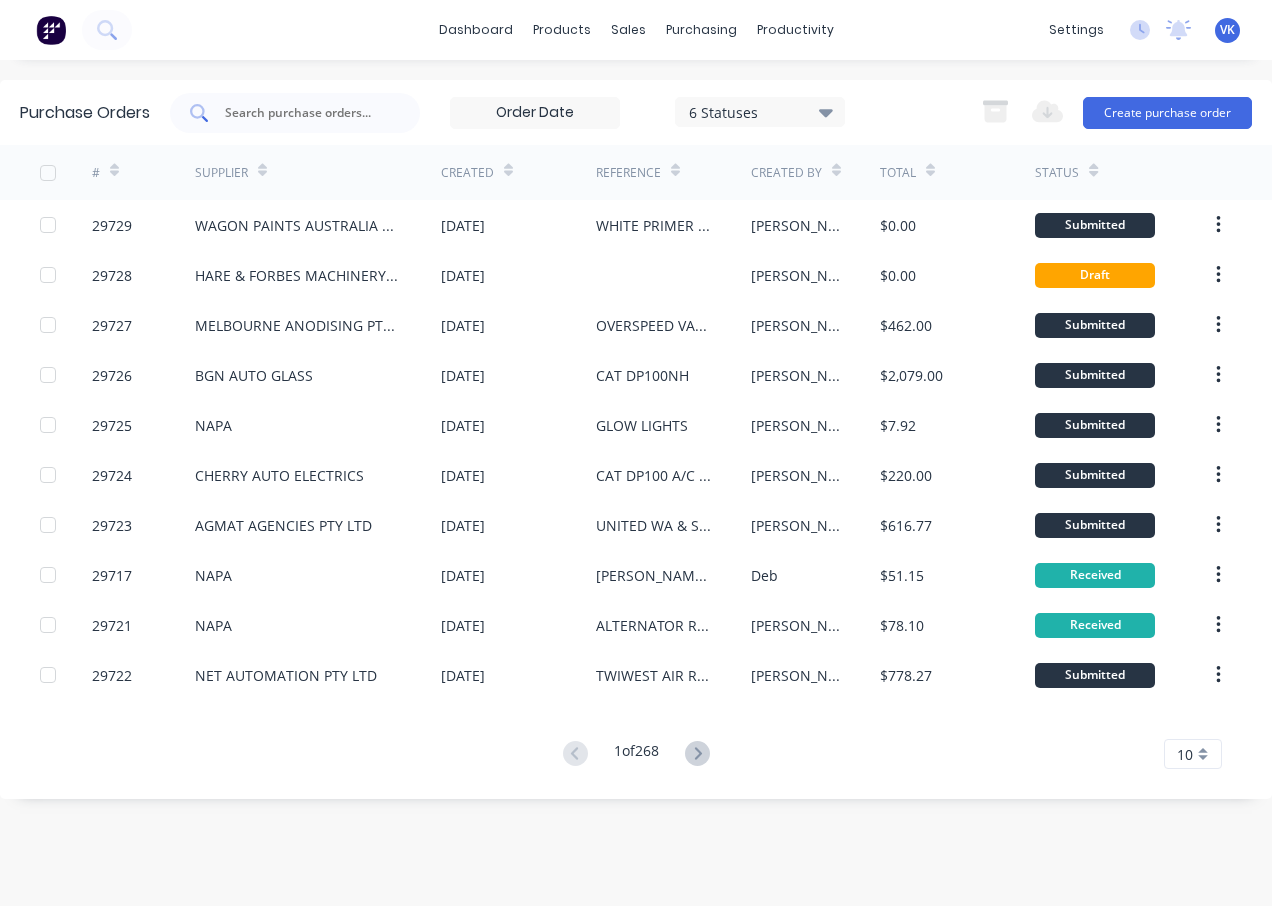 click at bounding box center (306, 113) 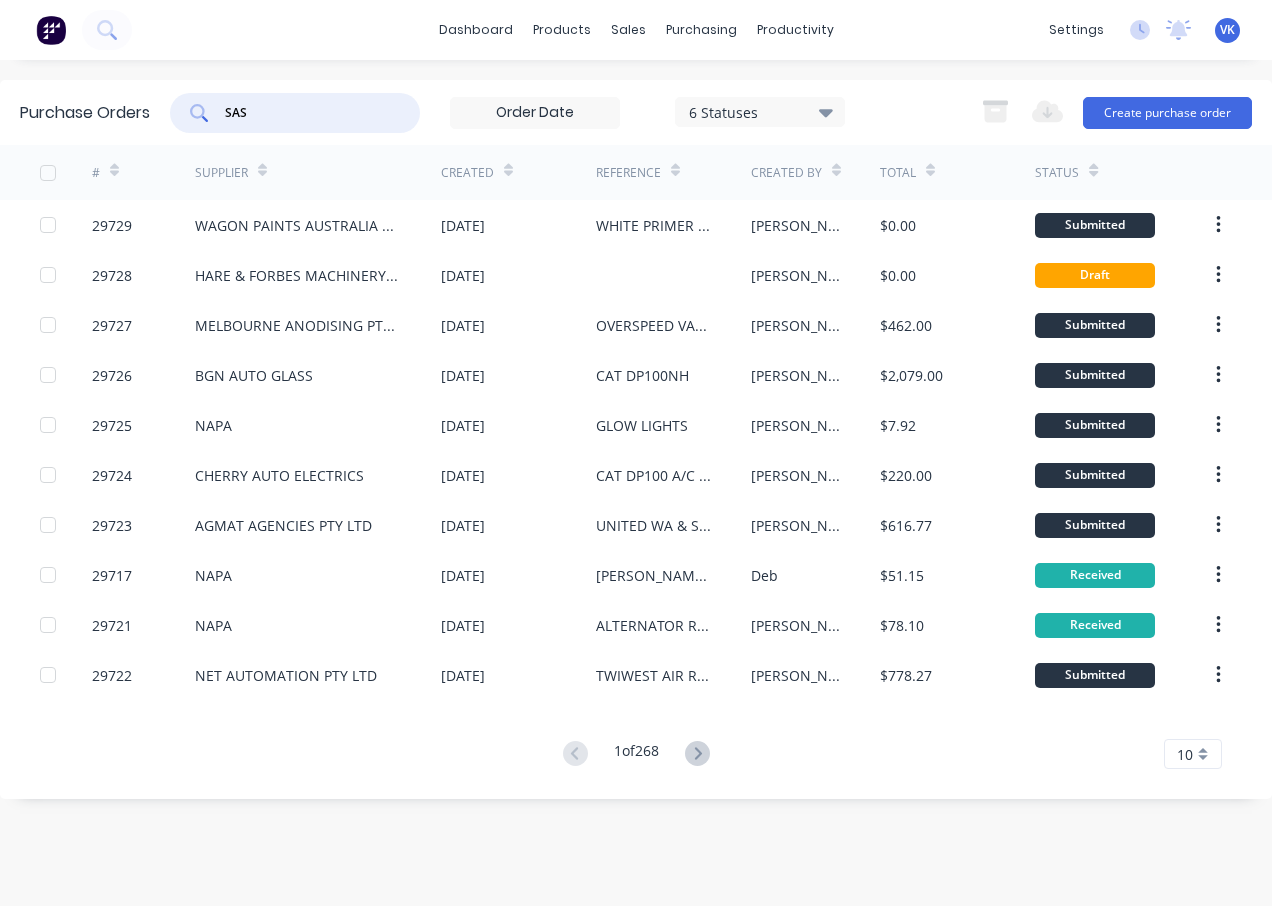 type on "SA" 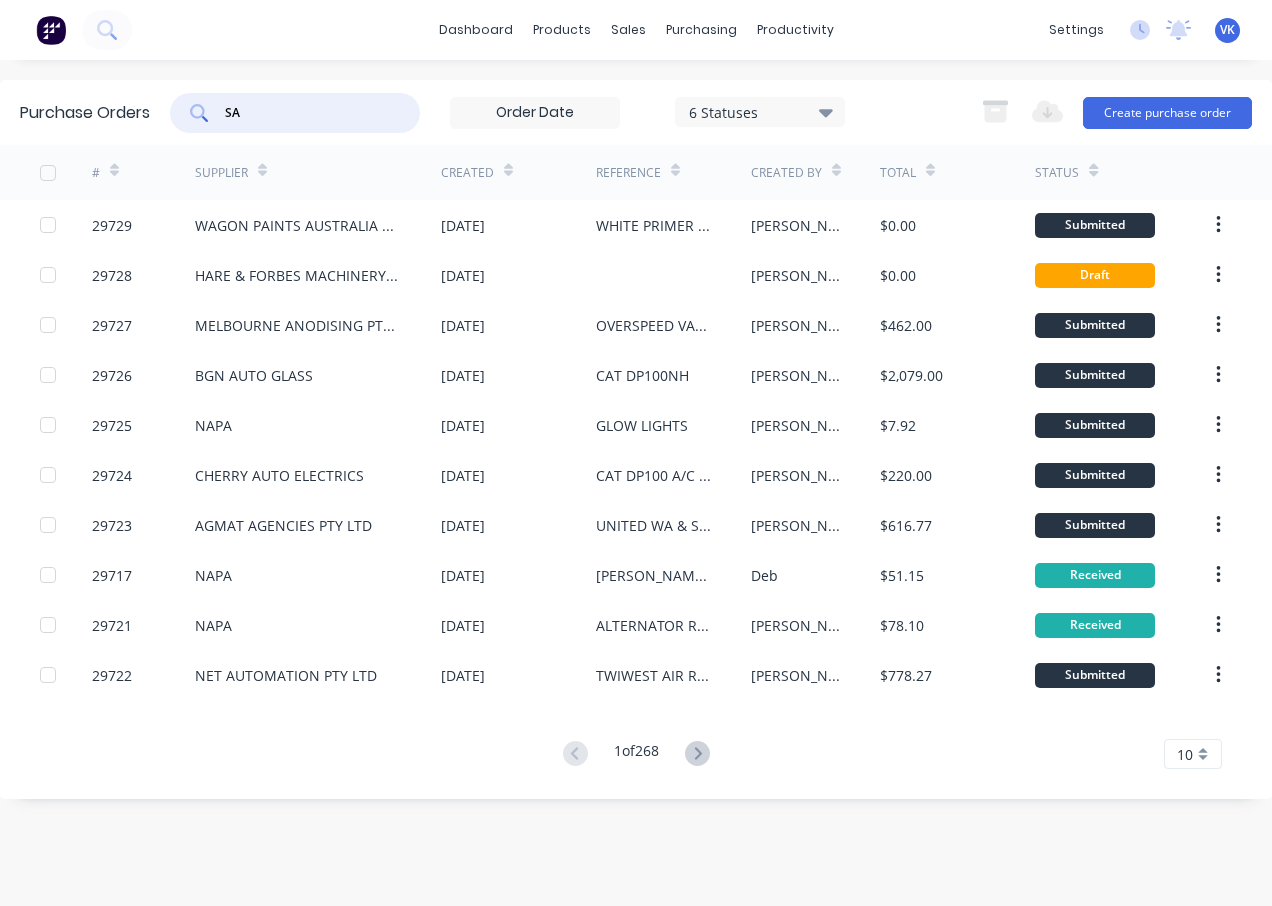 type 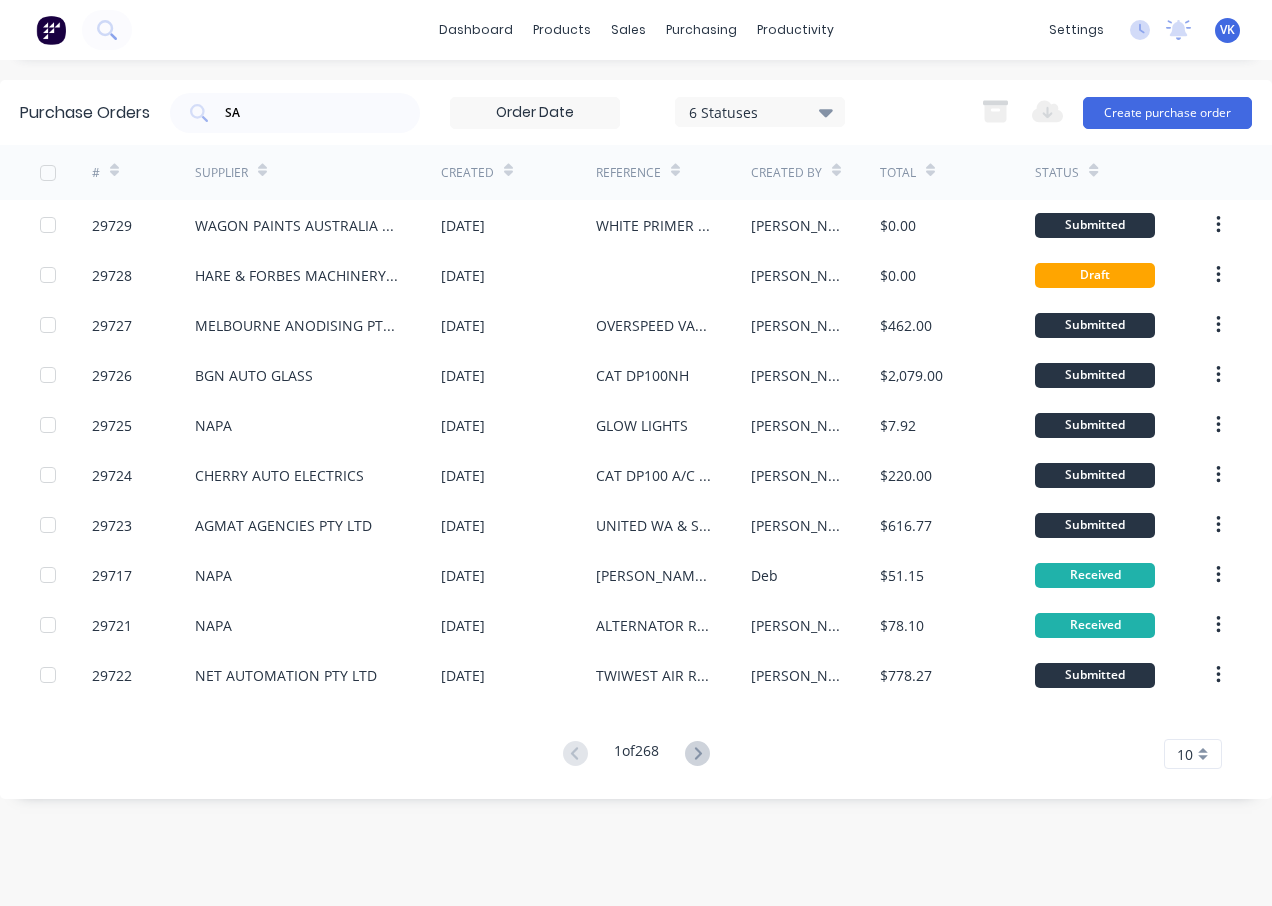 click at bounding box center [51, 30] 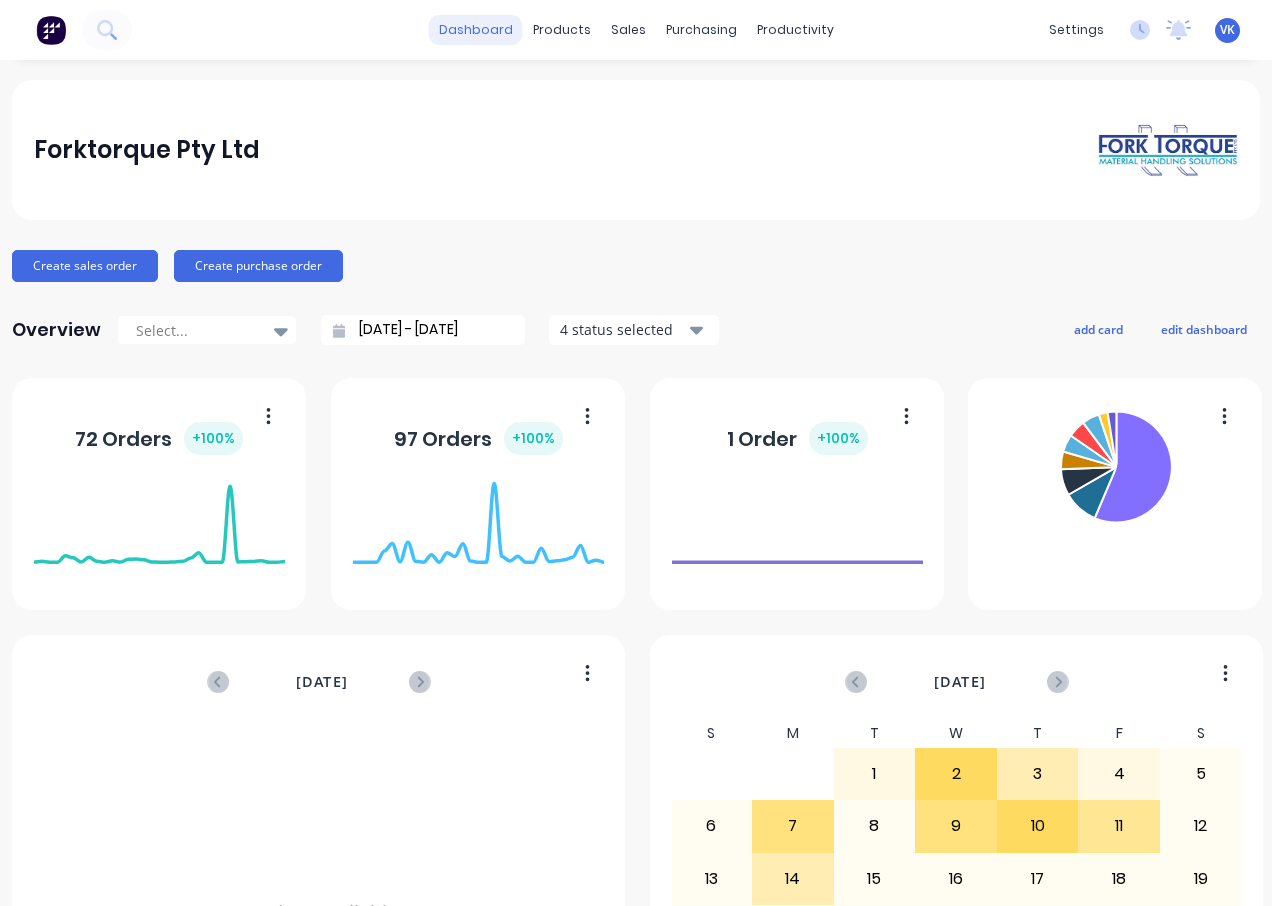click on "dashboard" at bounding box center [476, 30] 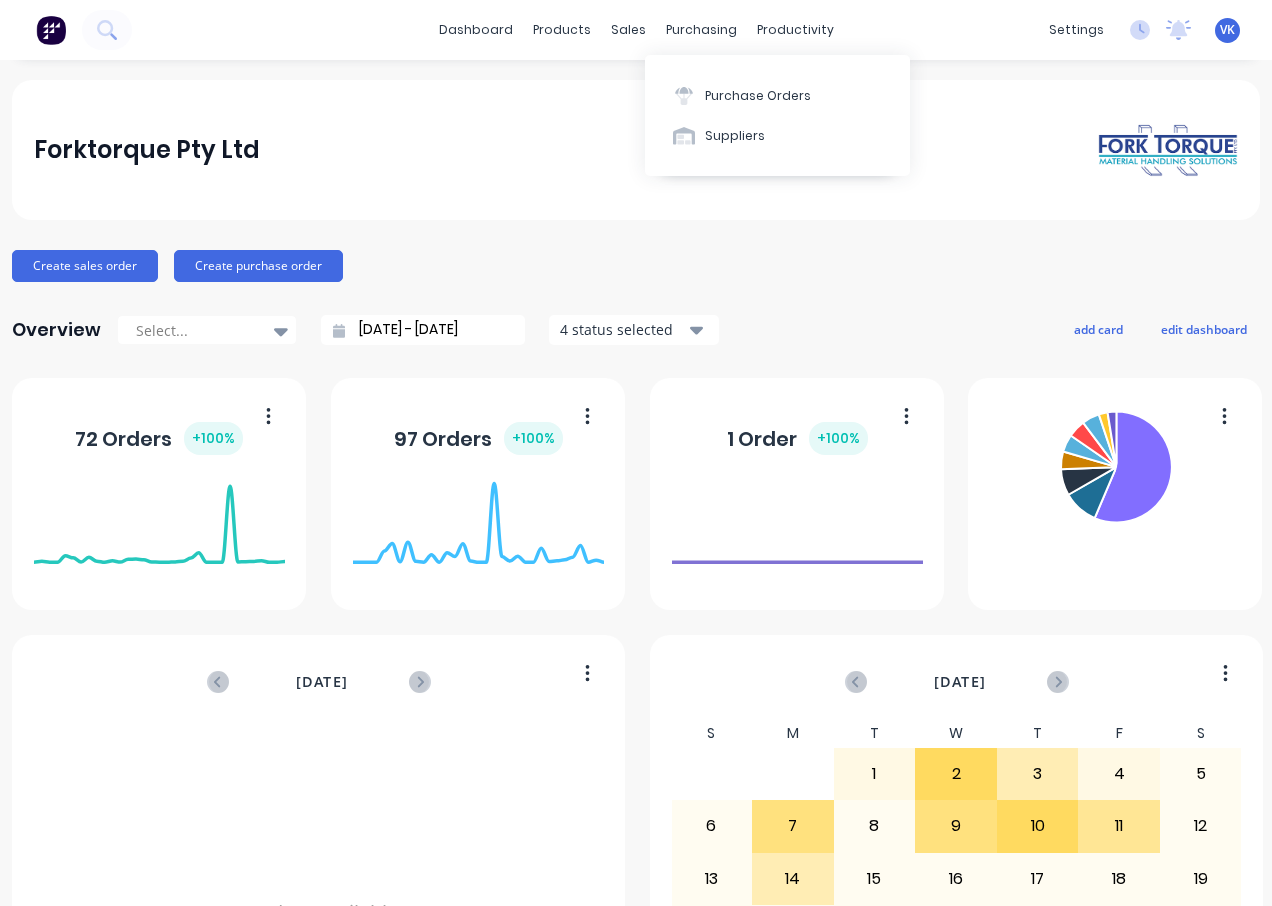 click on "Purchase Orders Suppliers" at bounding box center (777, 115) 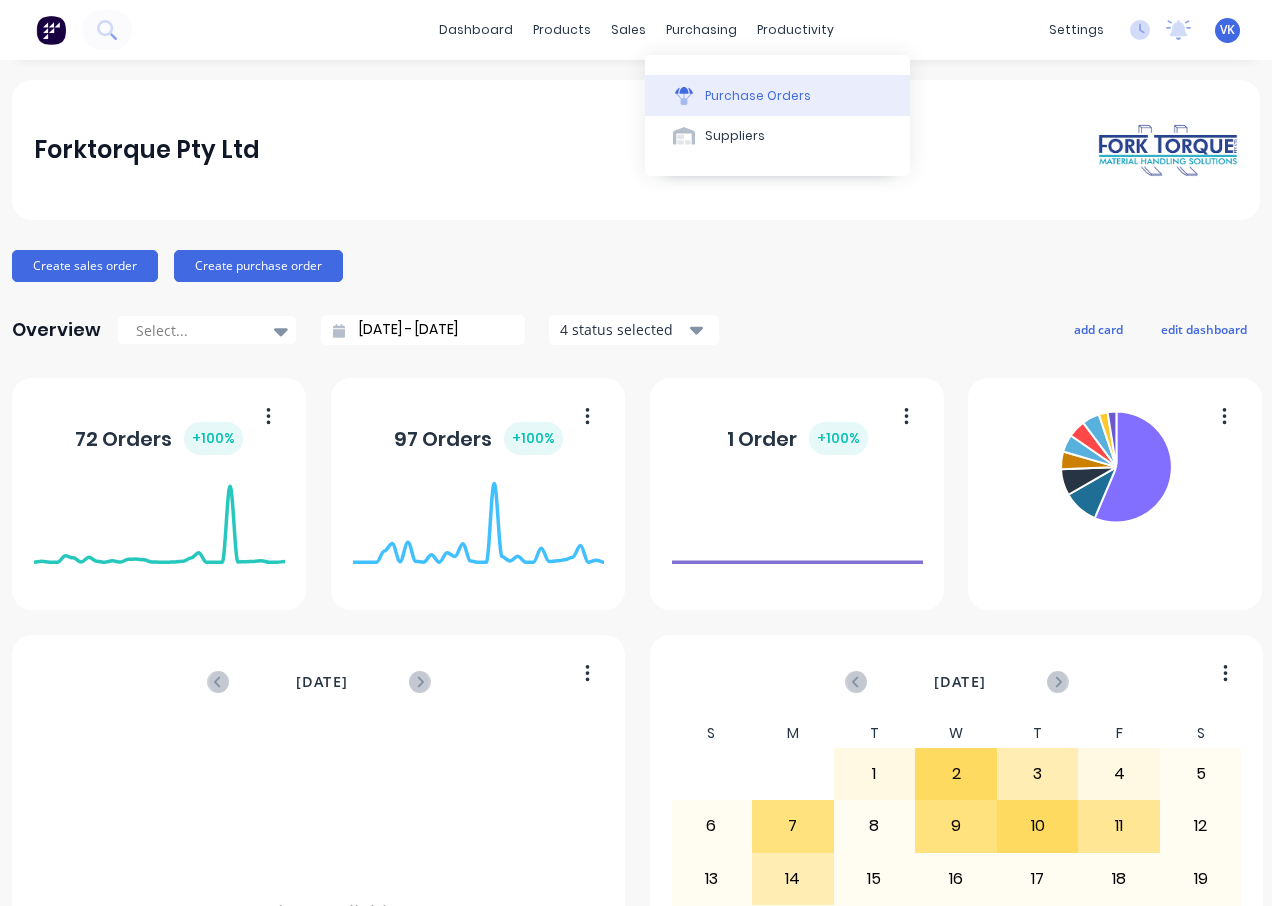 click on "Purchase Orders" at bounding box center [758, 96] 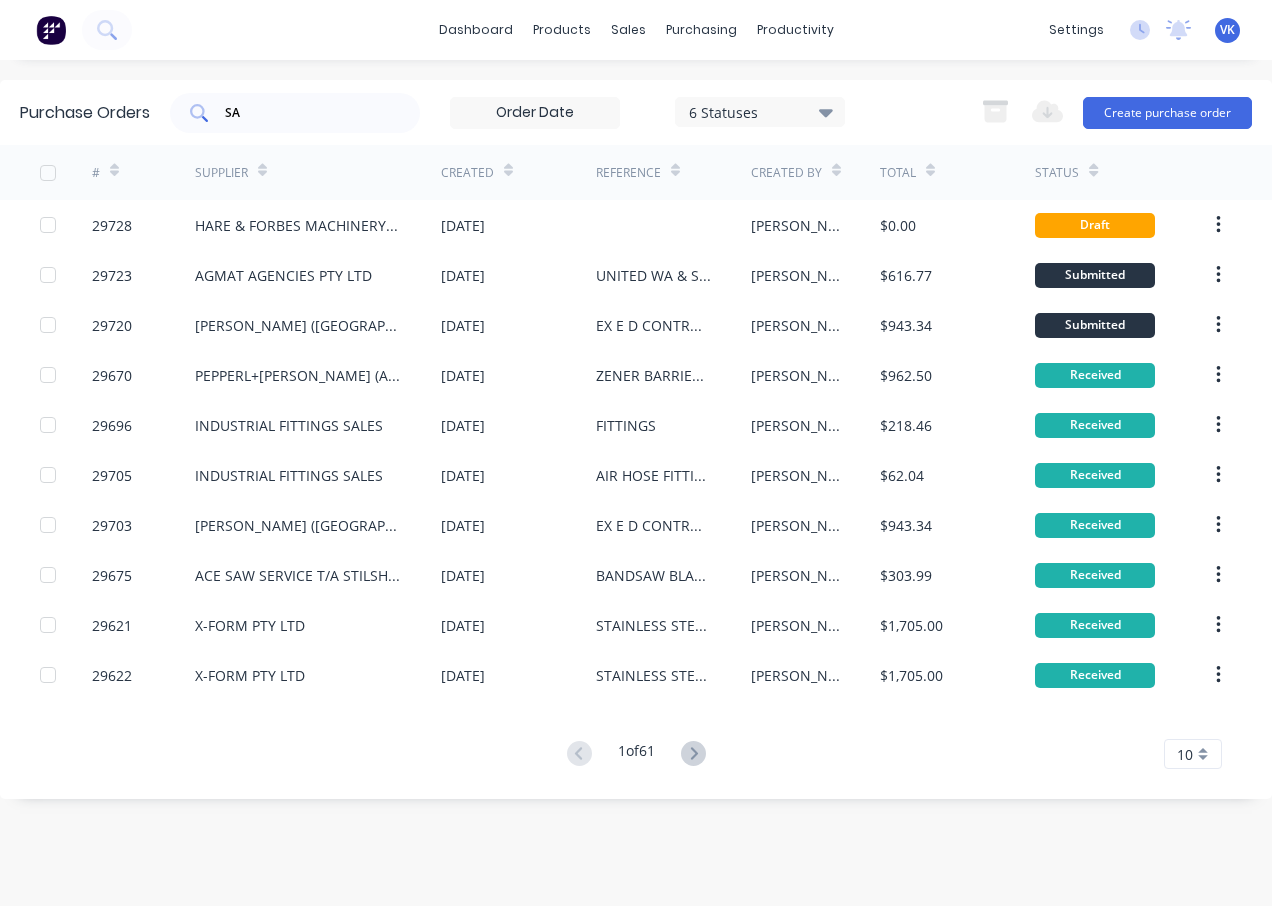 click on "SA" at bounding box center (295, 113) 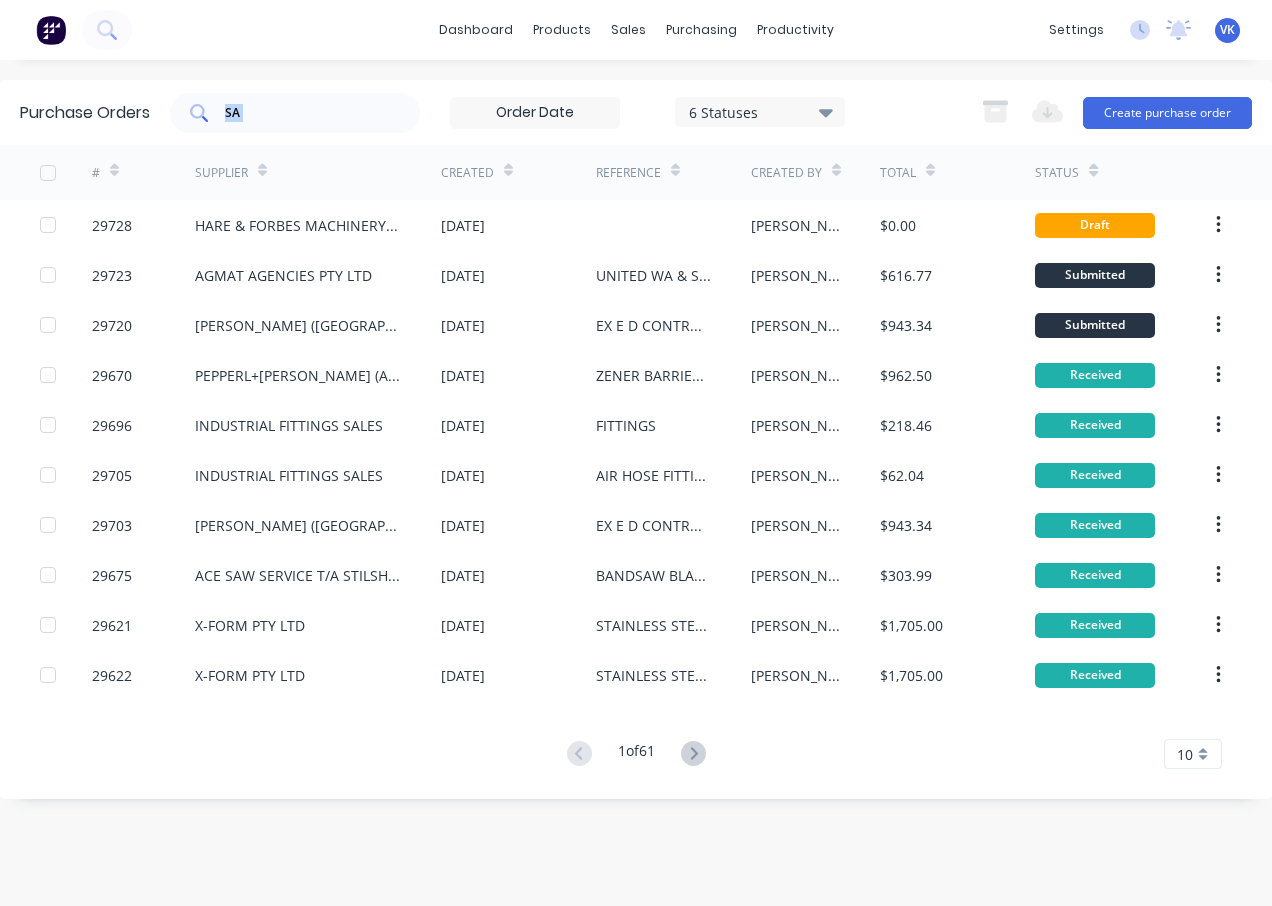 click on "SA" at bounding box center [295, 113] 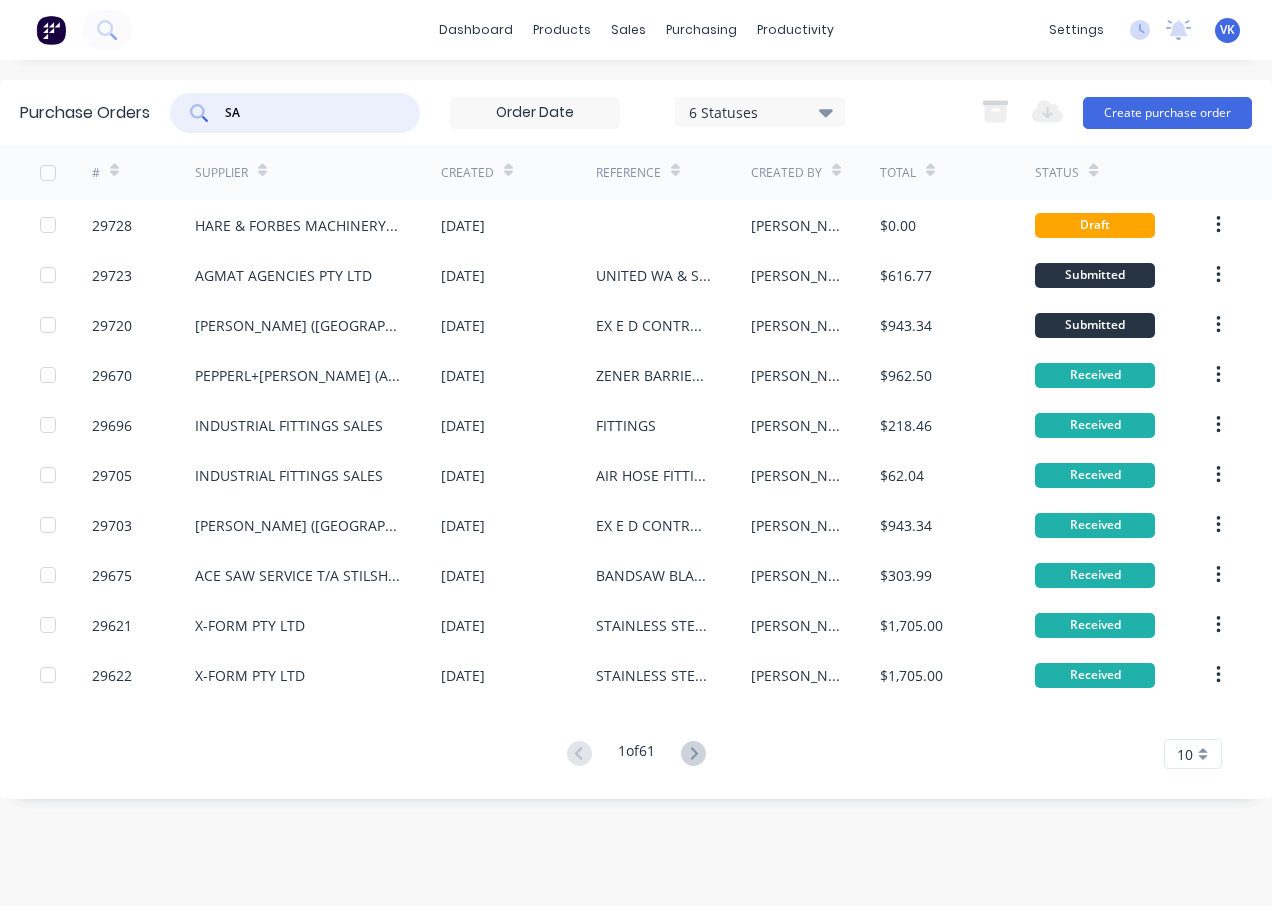 click on "SA" at bounding box center (295, 113) 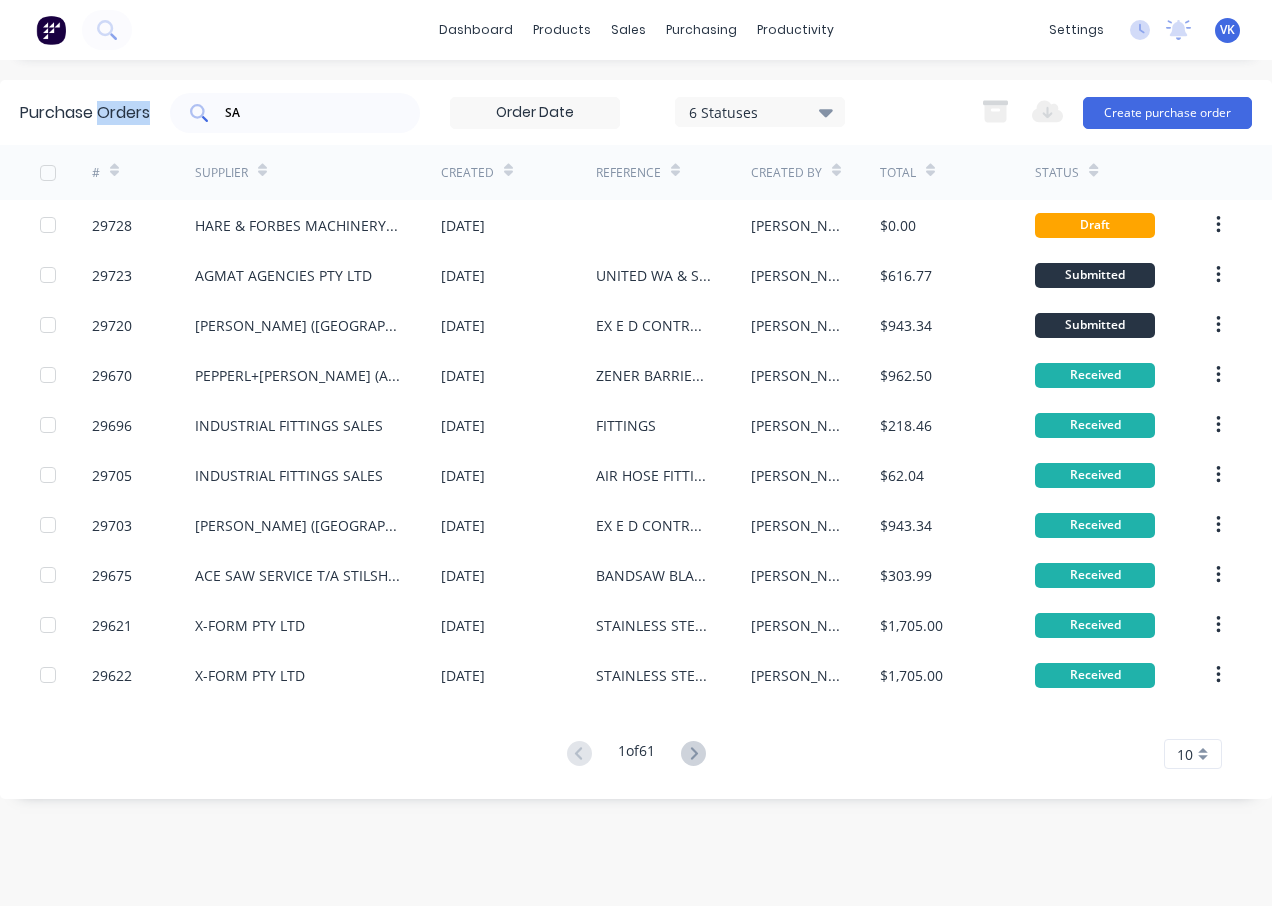 click on "SA" at bounding box center (295, 113) 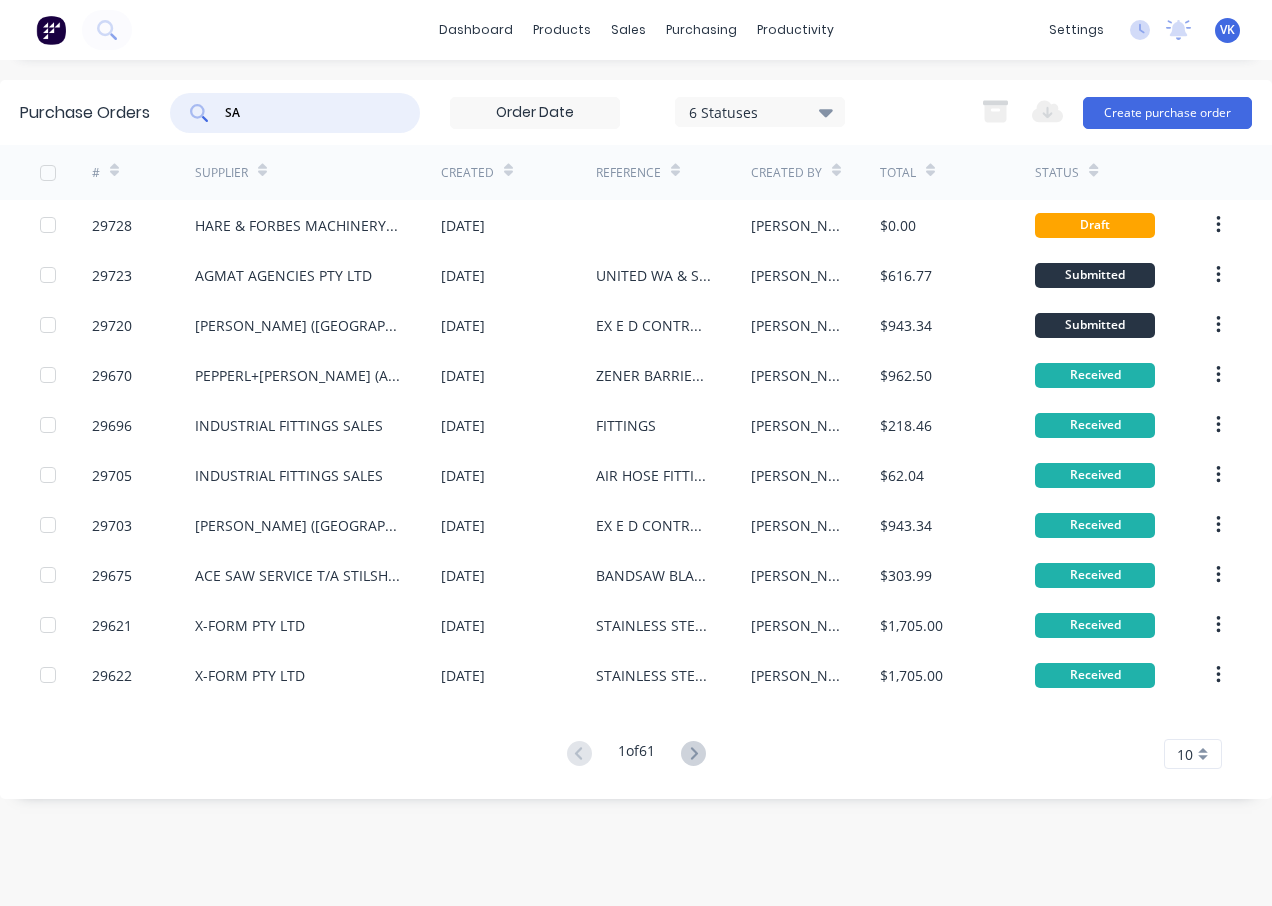 click on "SA" at bounding box center (295, 113) 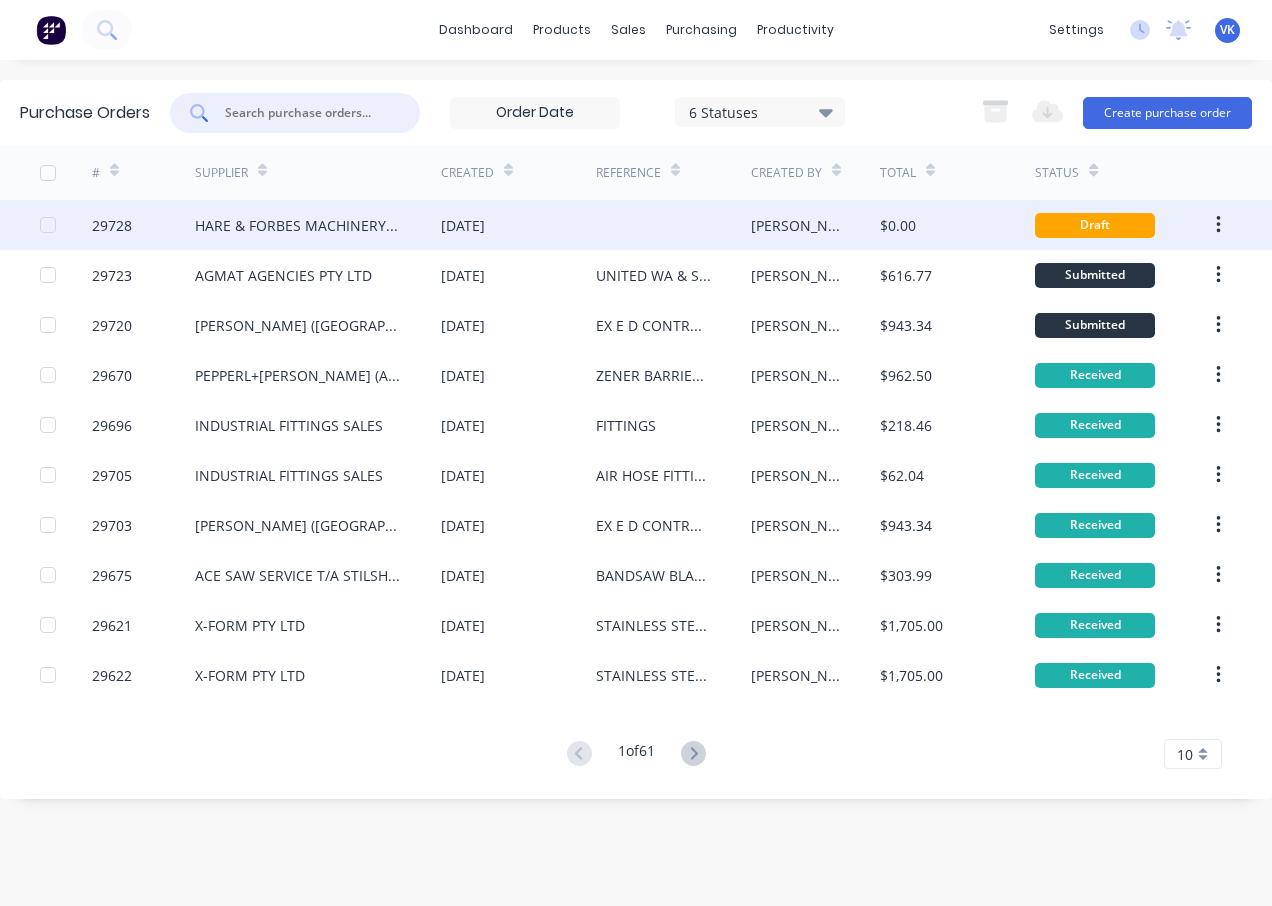 type 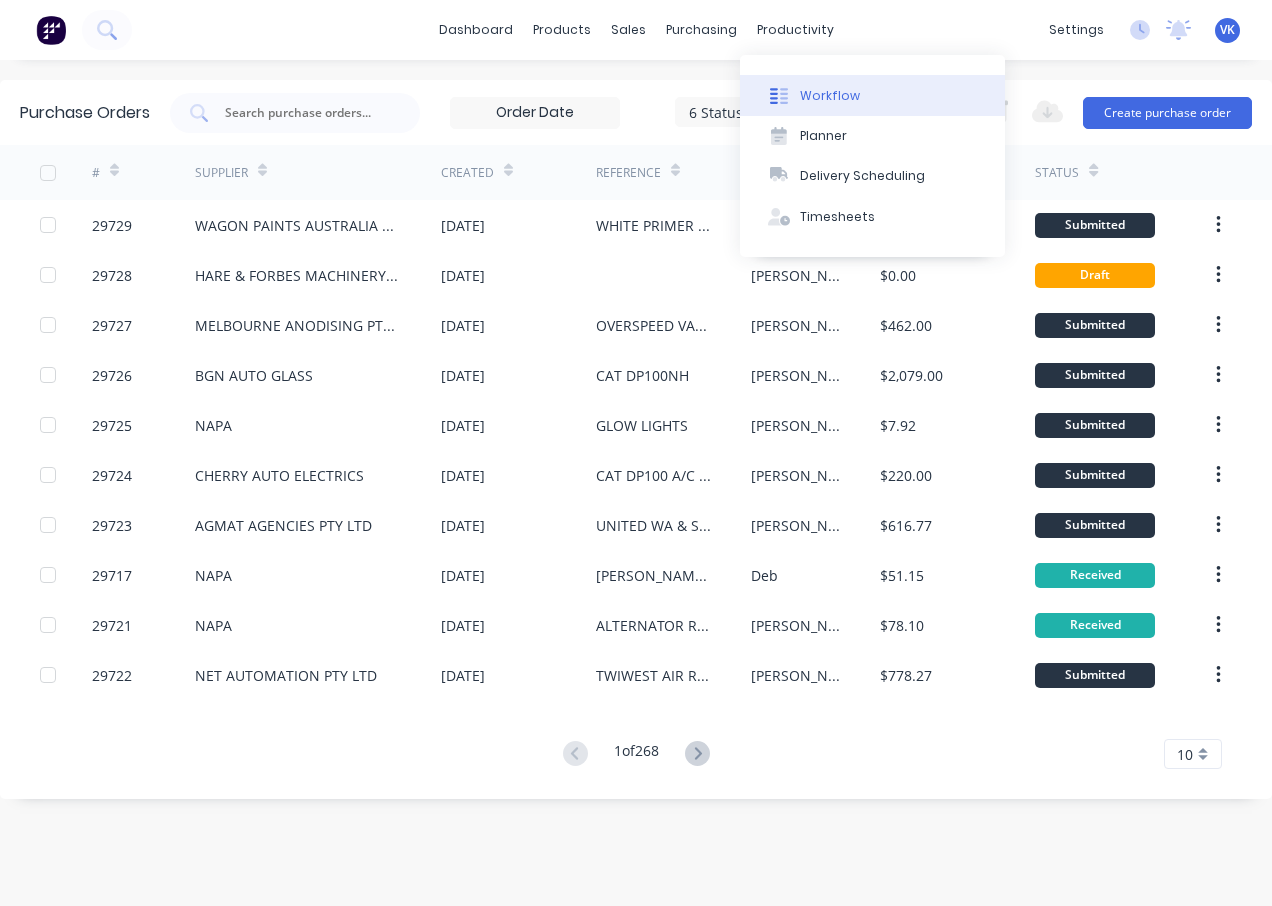 click on "Workflow" at bounding box center (872, 95) 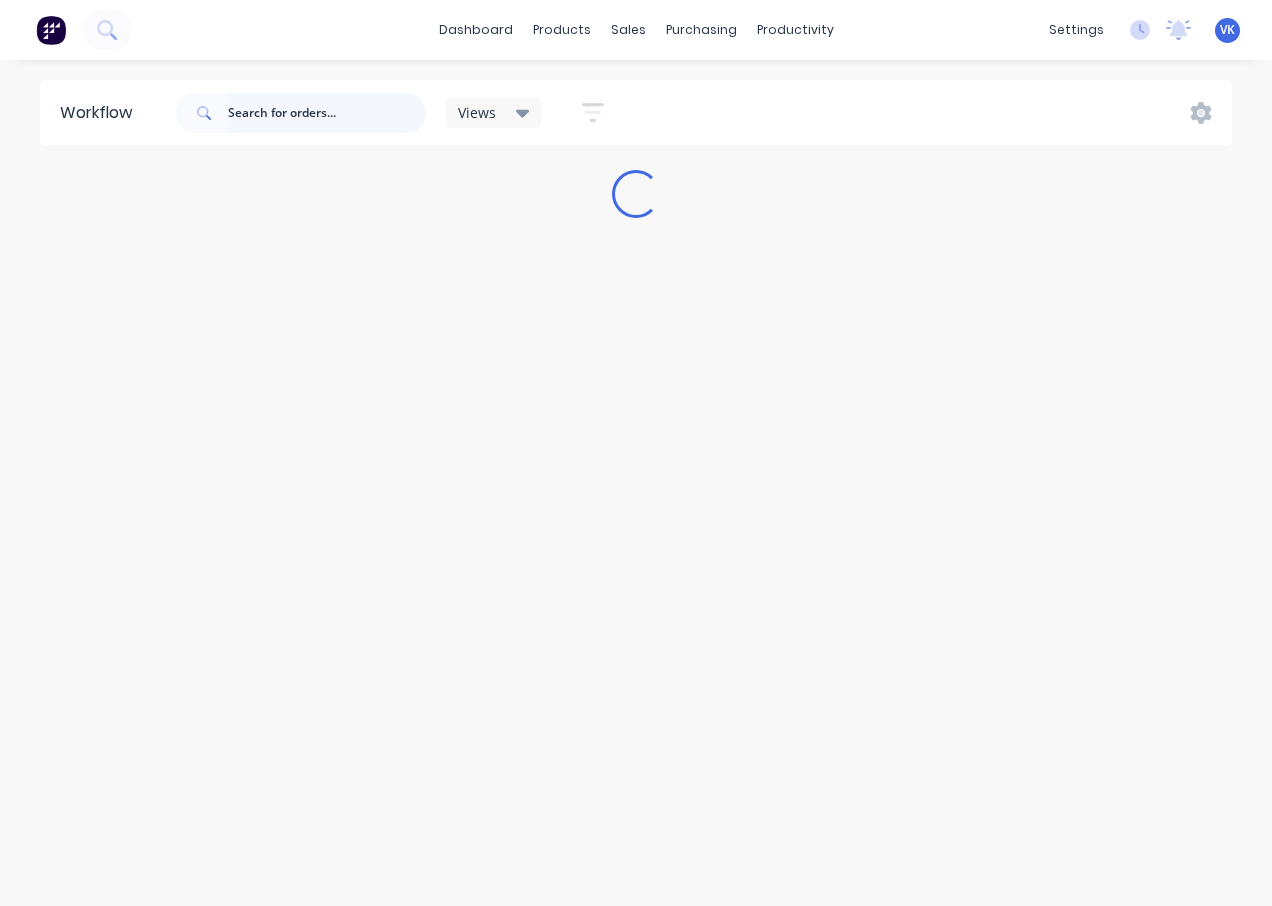 click at bounding box center [327, 113] 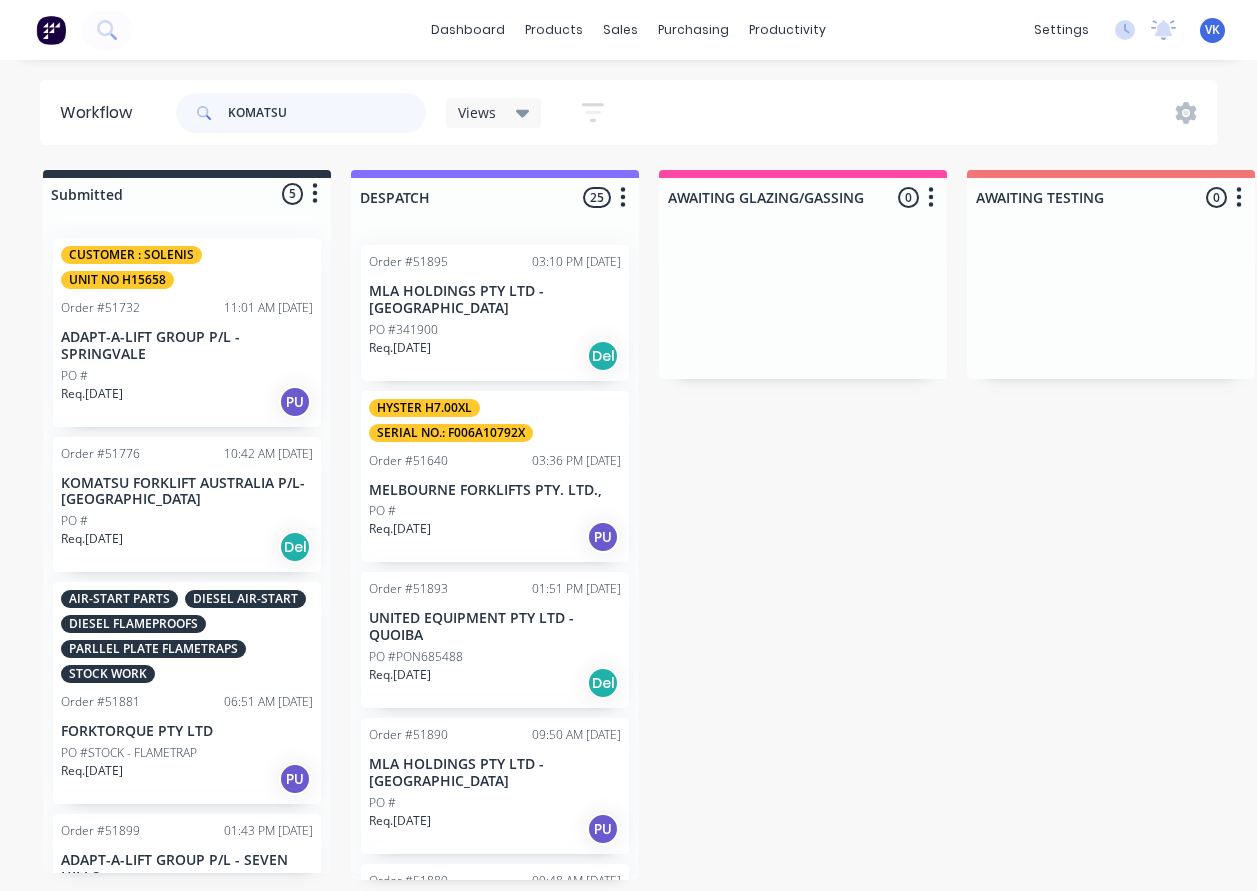 type on "KOMATSU" 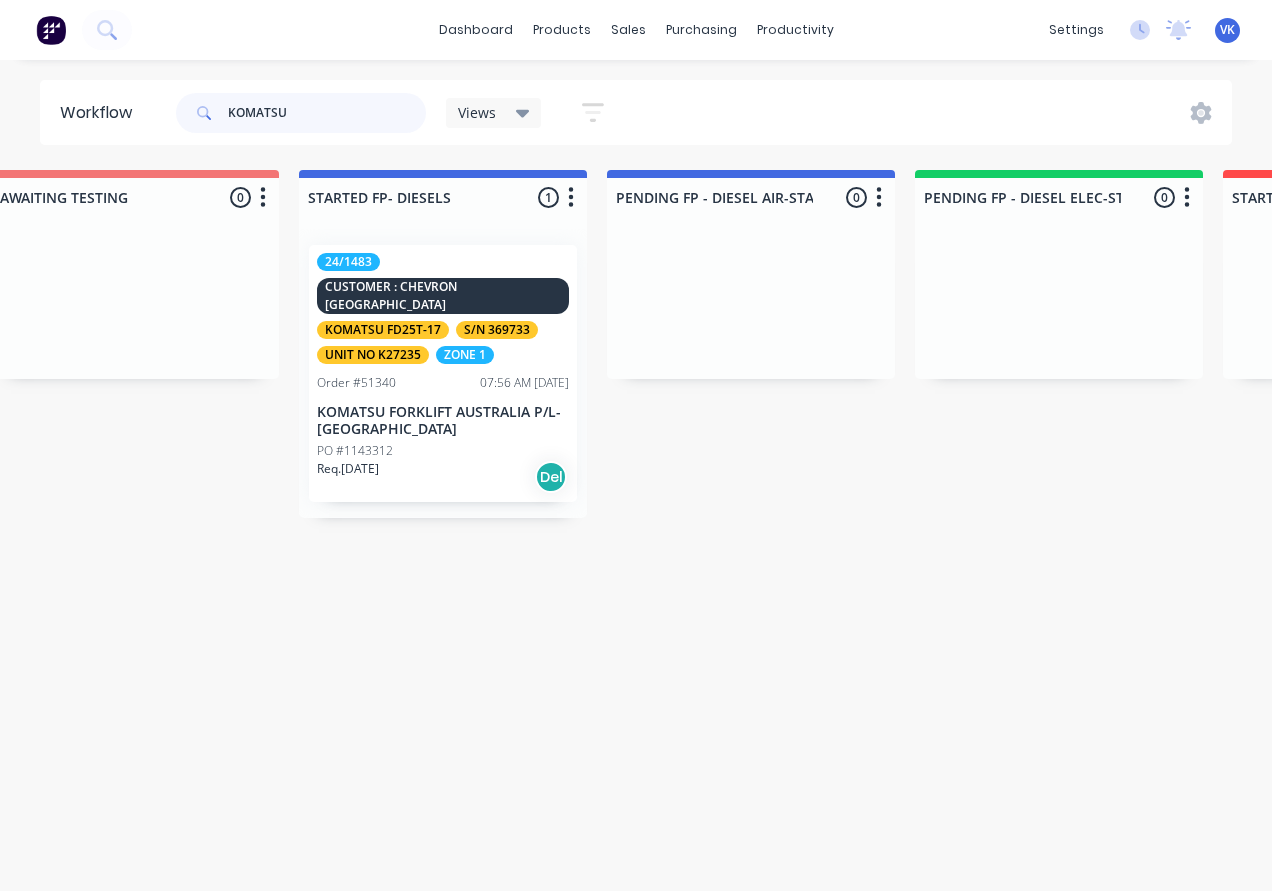 scroll, scrollTop: 0, scrollLeft: 381, axis: horizontal 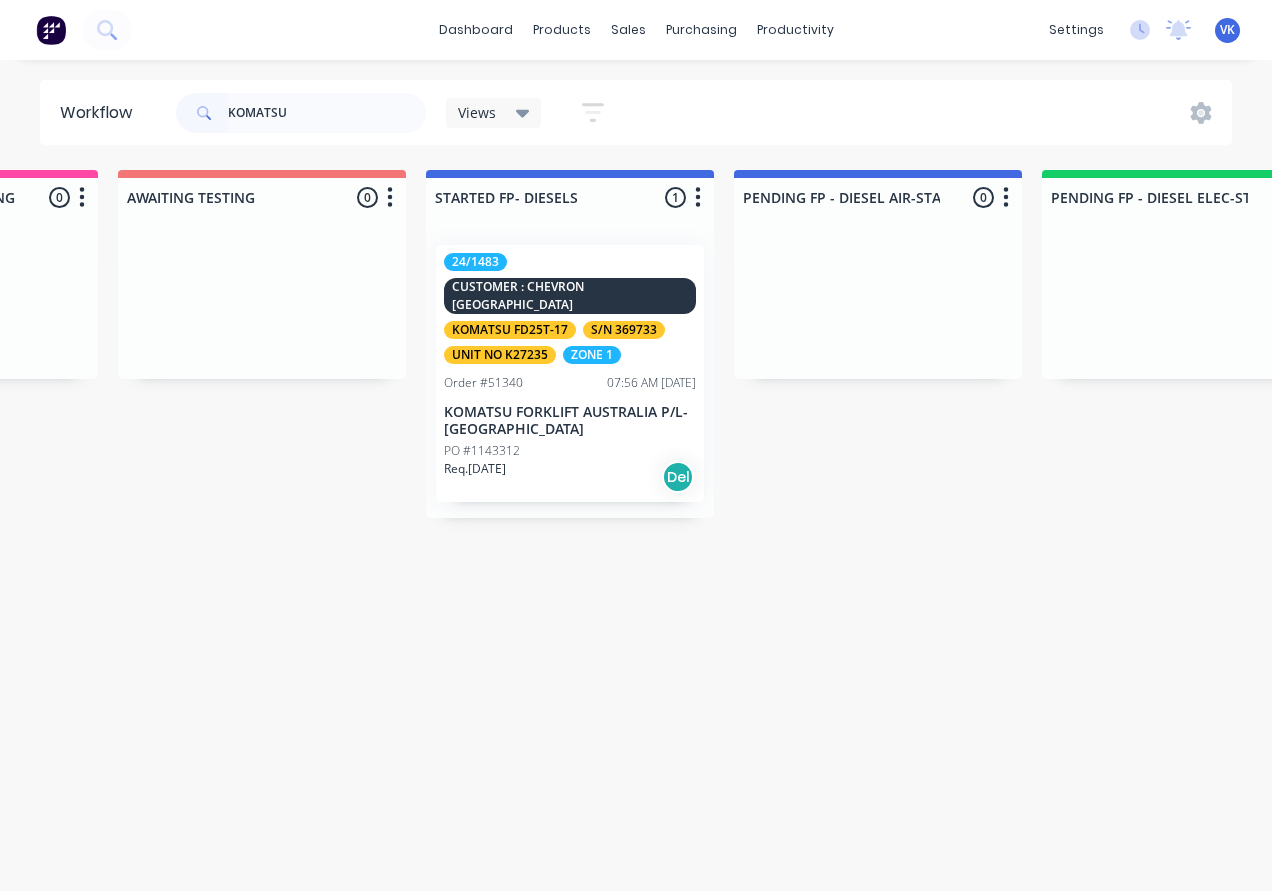 click on "24/1483 CUSTOMER : [PERSON_NAME] KOMATSU FD25T-17 S/N 369733 UNIT NO K27235 ZONE 1" at bounding box center [570, 308] 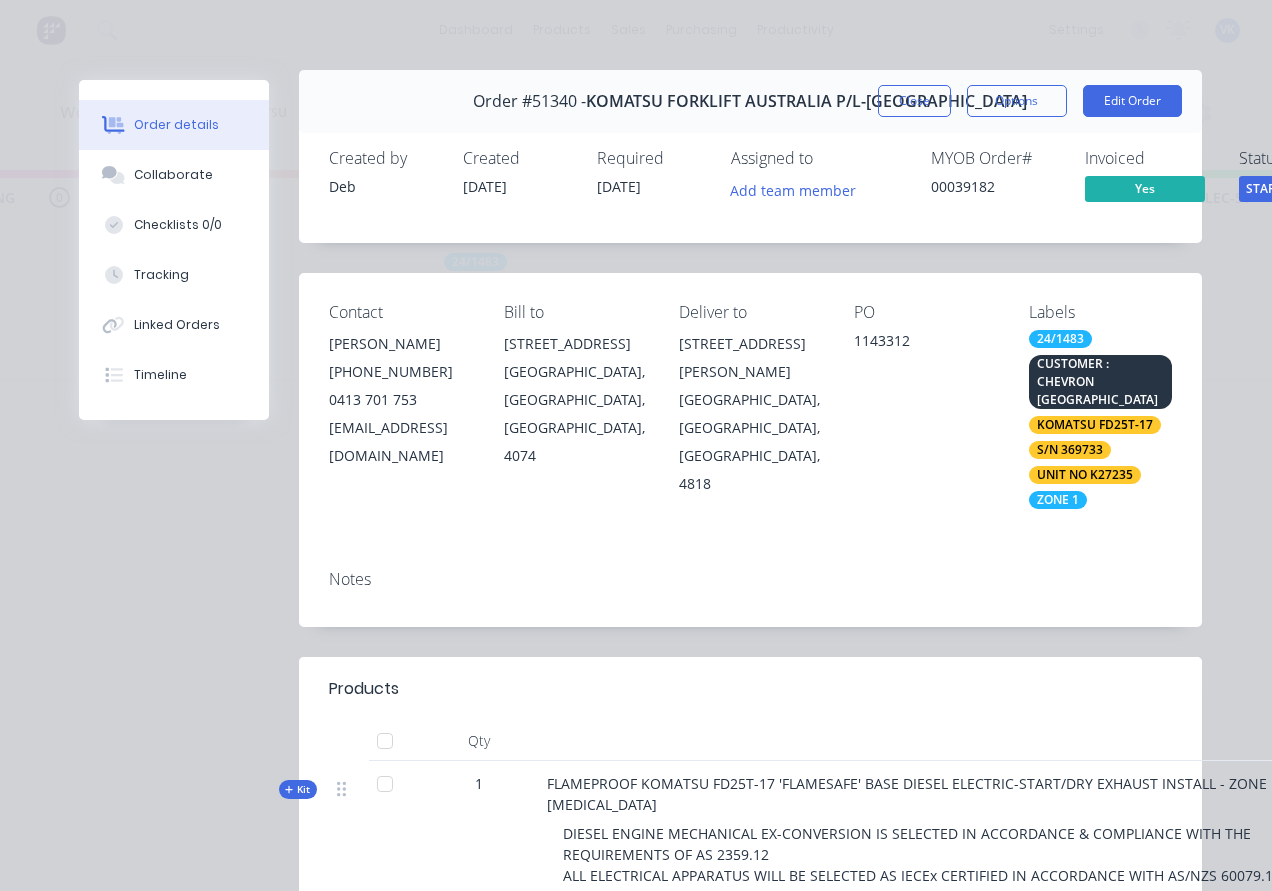 scroll, scrollTop: 0, scrollLeft: 0, axis: both 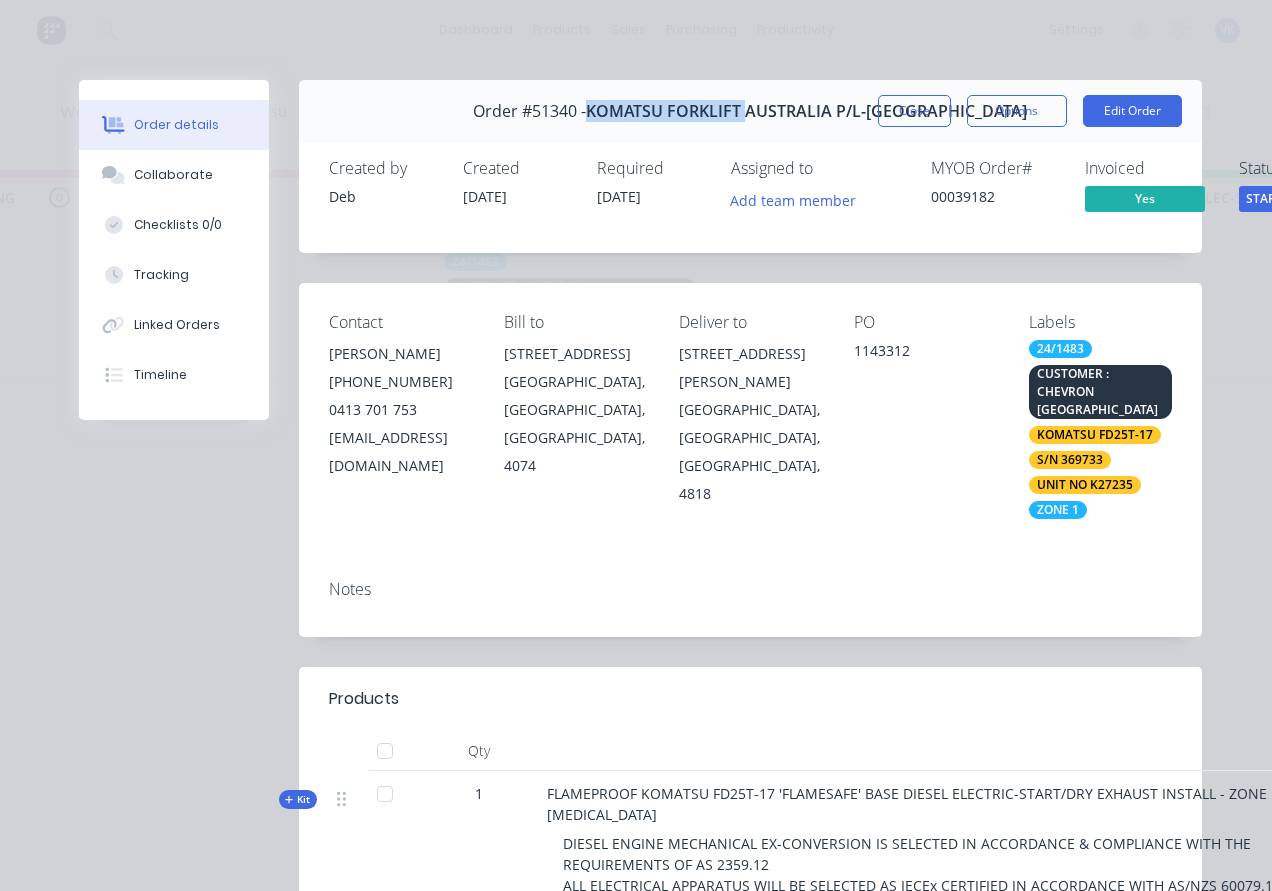 drag, startPoint x: 608, startPoint y: 113, endPoint x: 761, endPoint y: 124, distance: 153.39491 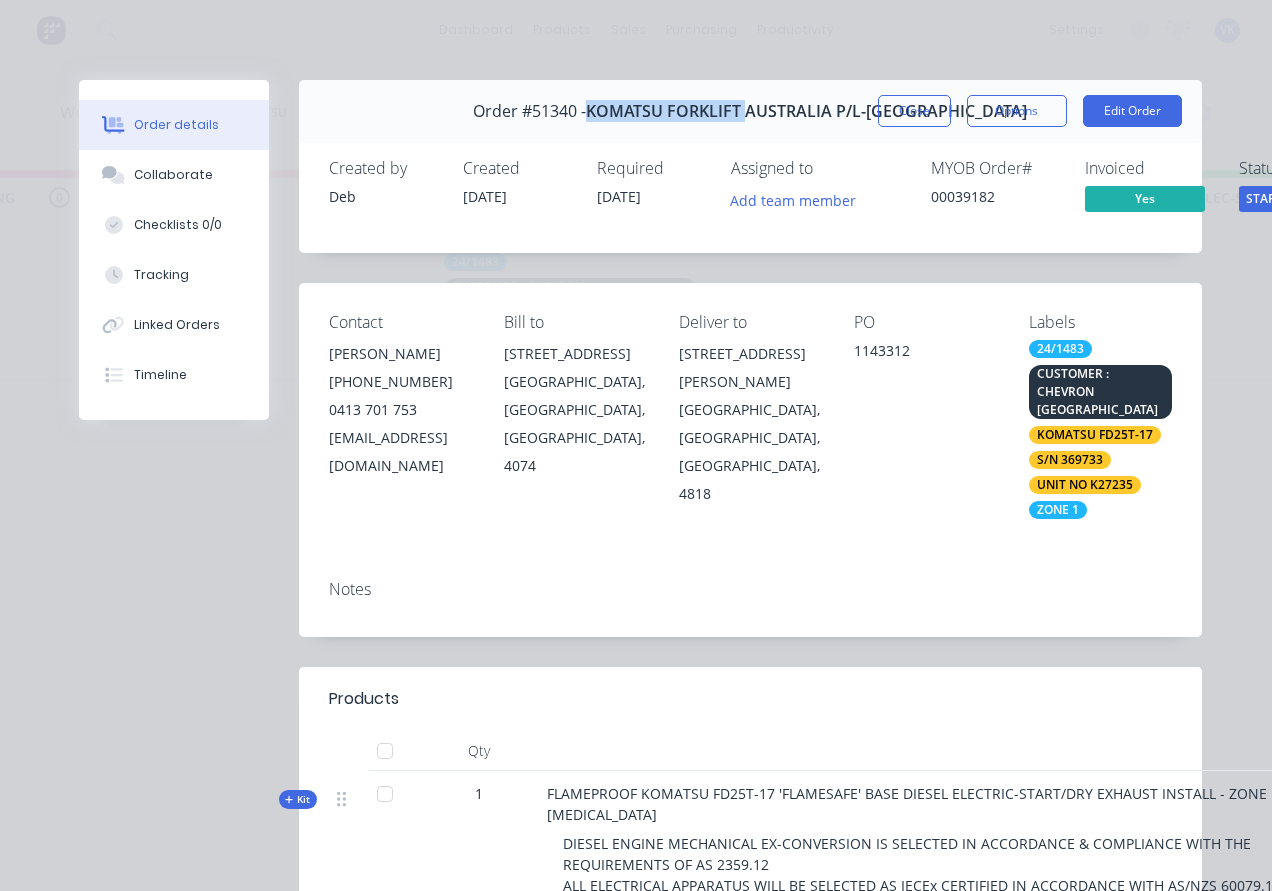click on "Order #51340 -  KOMATSU FORKLIFT AUSTRALIA P/L-[GEOGRAPHIC_DATA]" at bounding box center (750, 111) 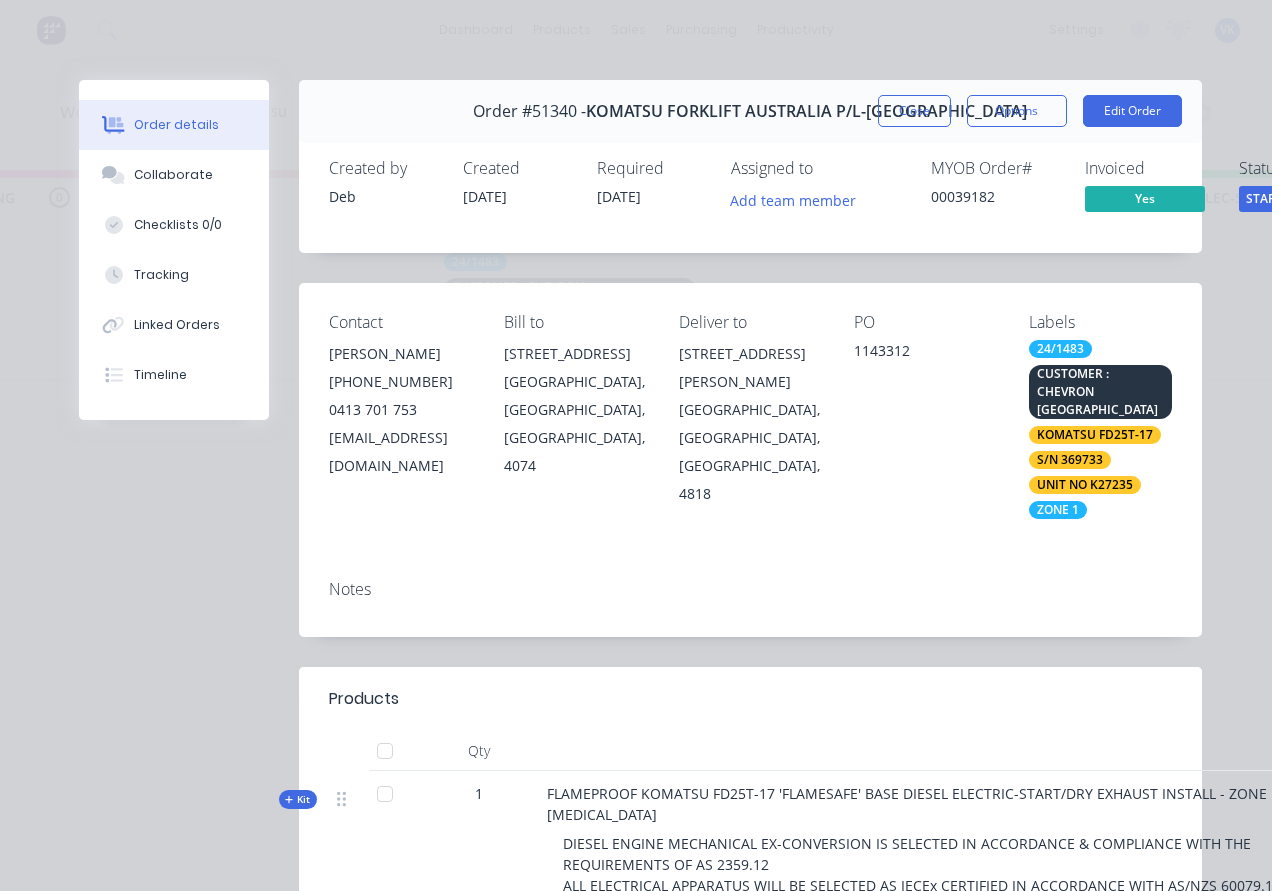 click on "Contact [PERSON_NAME] [PHONE_NUMBER] [EMAIL_ADDRESS][DOMAIN_NAME] Bill to [STREET_ADDRESS] Deliver to [STREET_ADDRESS][PERSON_NAME][PERSON_NAME] Labels 24/1483 CUSTOMER : CHEVRON TOWNSVILLE KOMATSU FD25T-17 S/N 369733 UNIT NO K27235 ZONE 1 Create new label" at bounding box center [750, 423] 